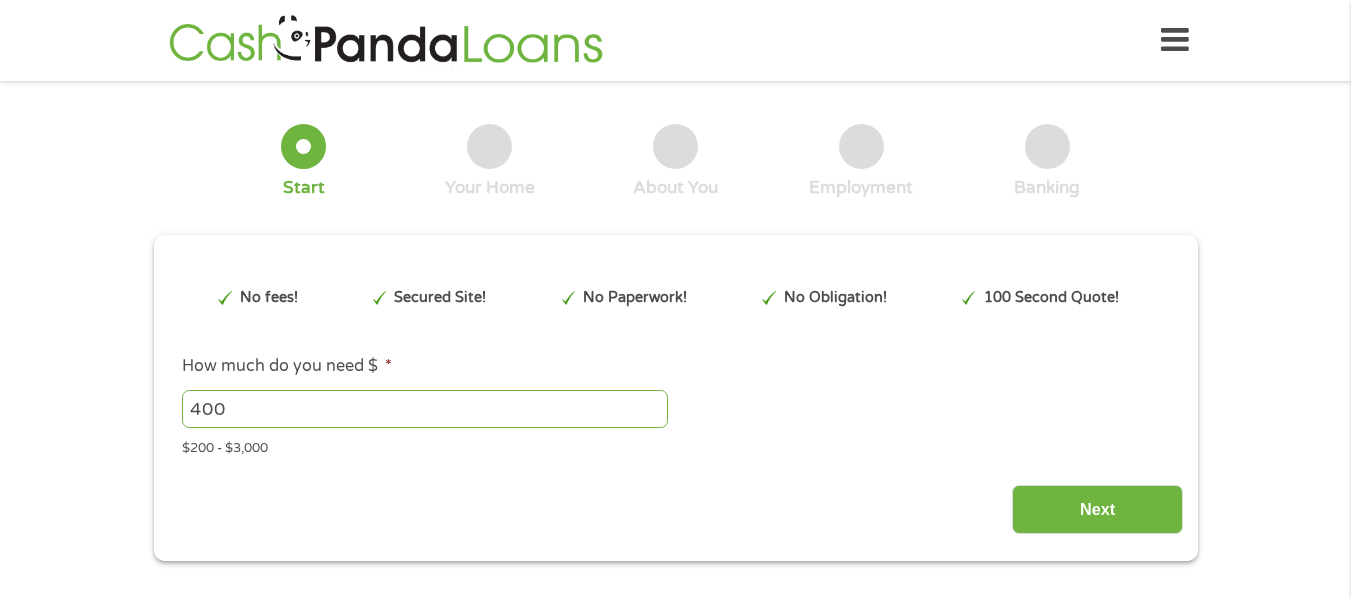 scroll, scrollTop: 0, scrollLeft: 0, axis: both 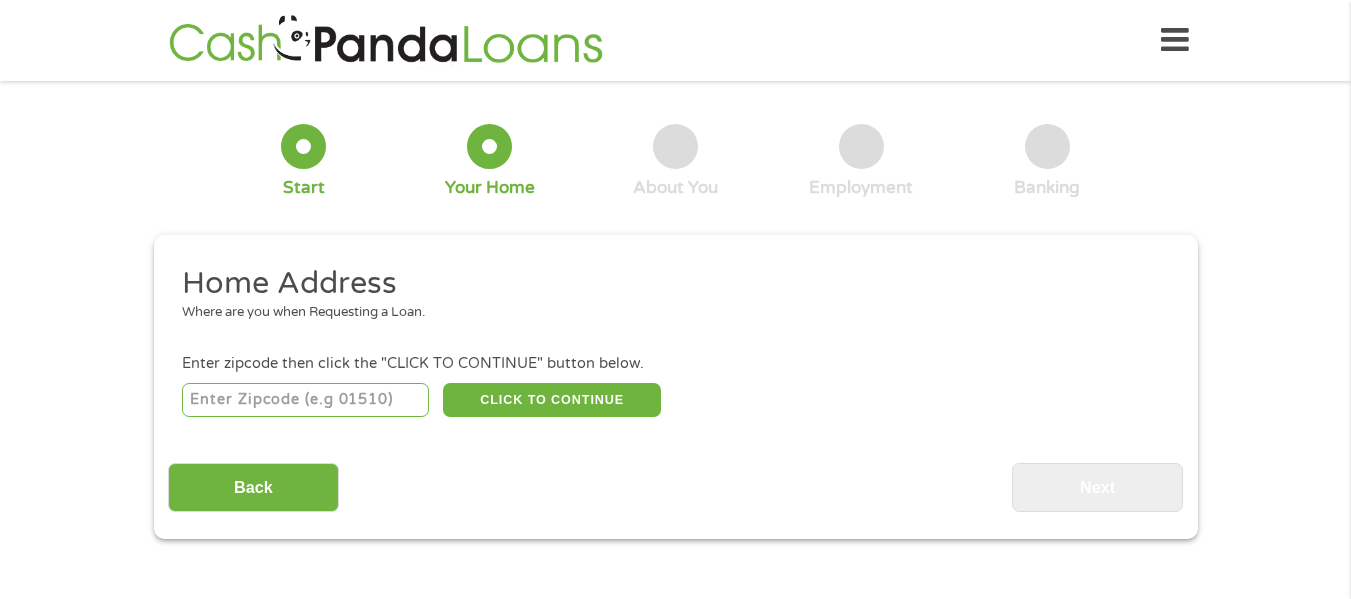 click at bounding box center (305, 400) 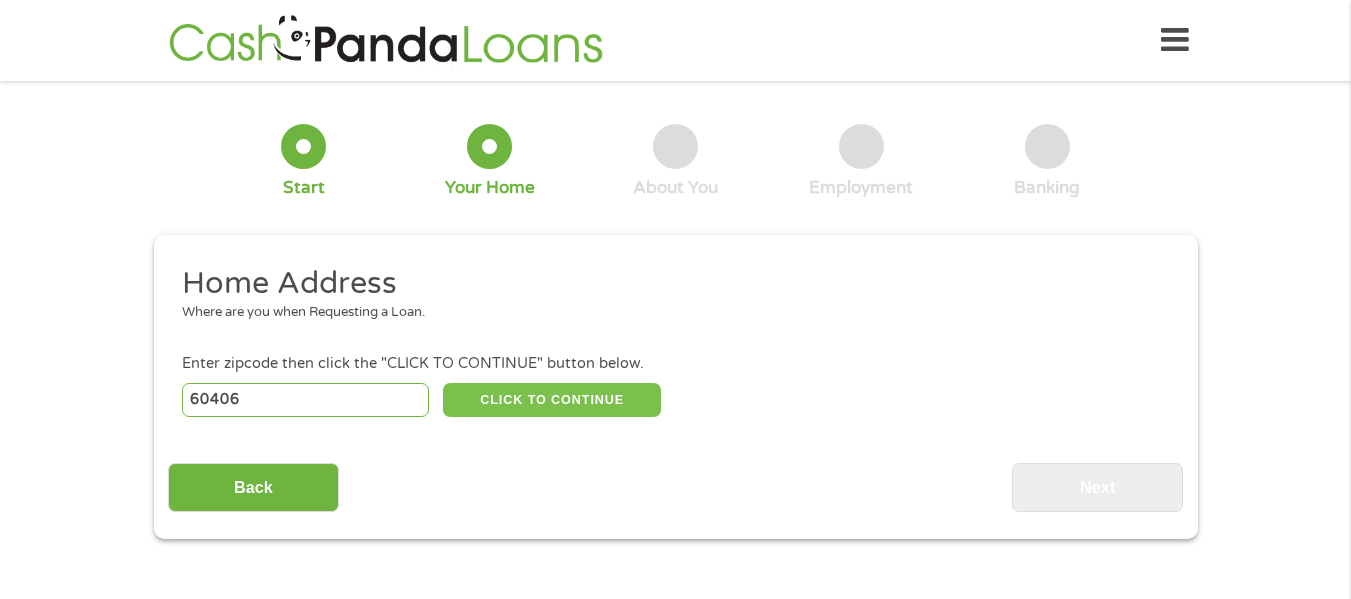 click on "CLICK TO CONTINUE" at bounding box center (552, 400) 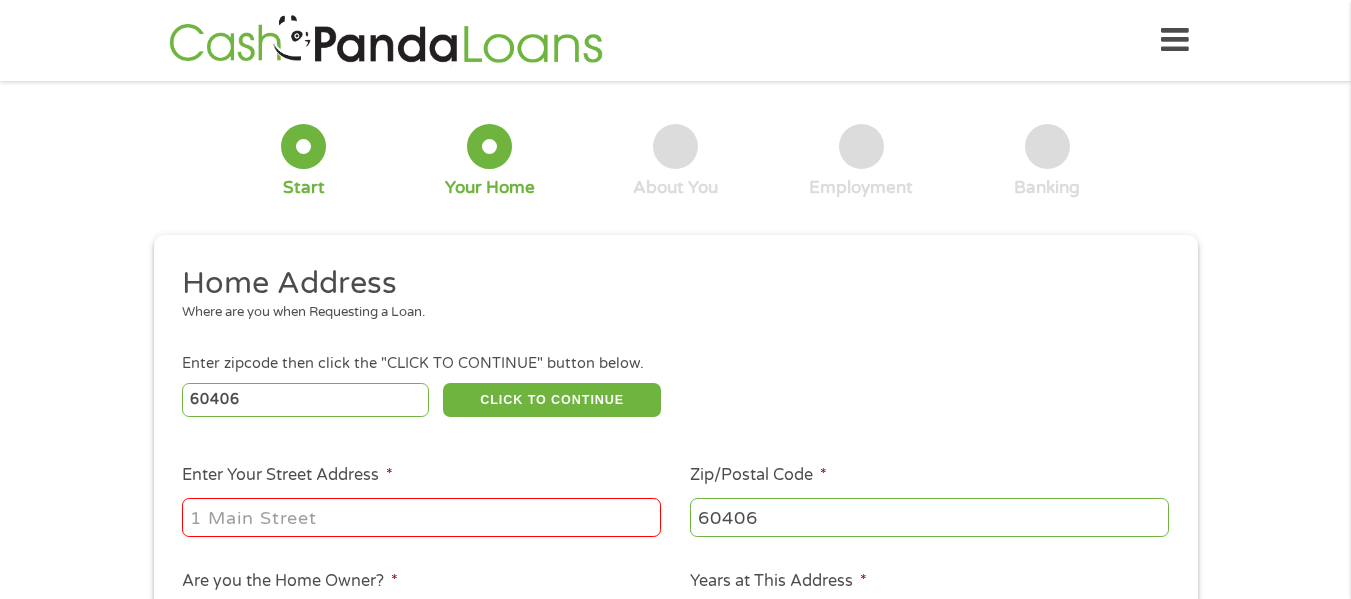 click on "Enter Your Street Address *" at bounding box center (421, 517) 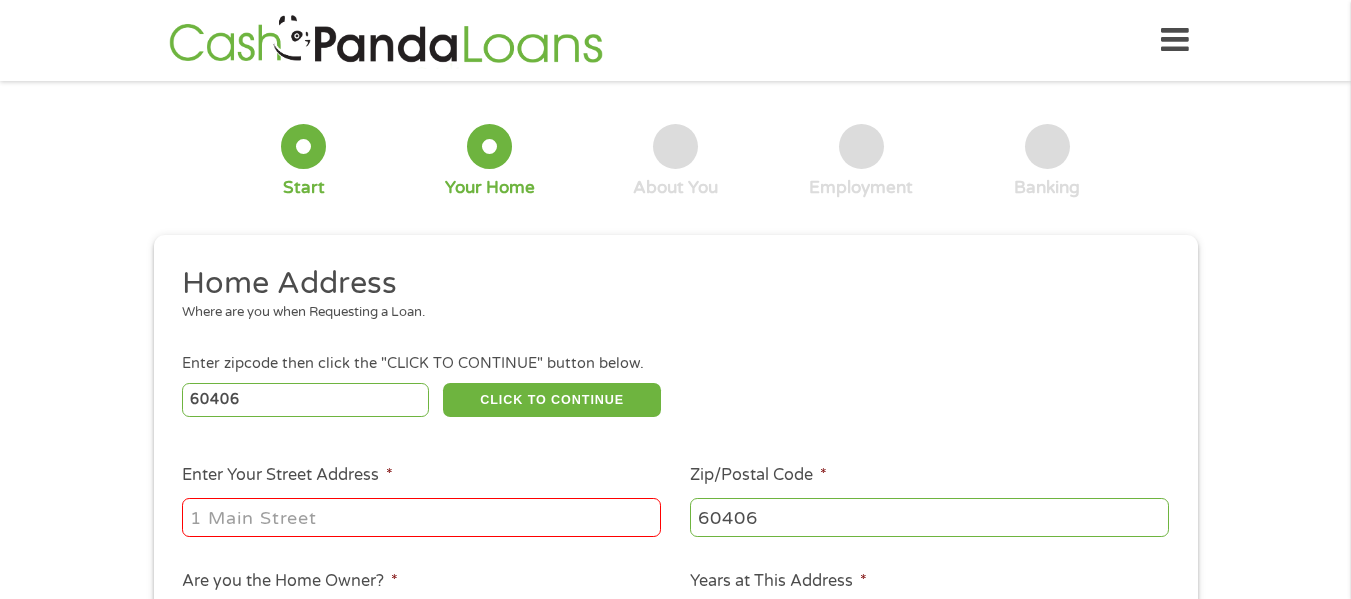 type on "[NUMBER] [STREET]" 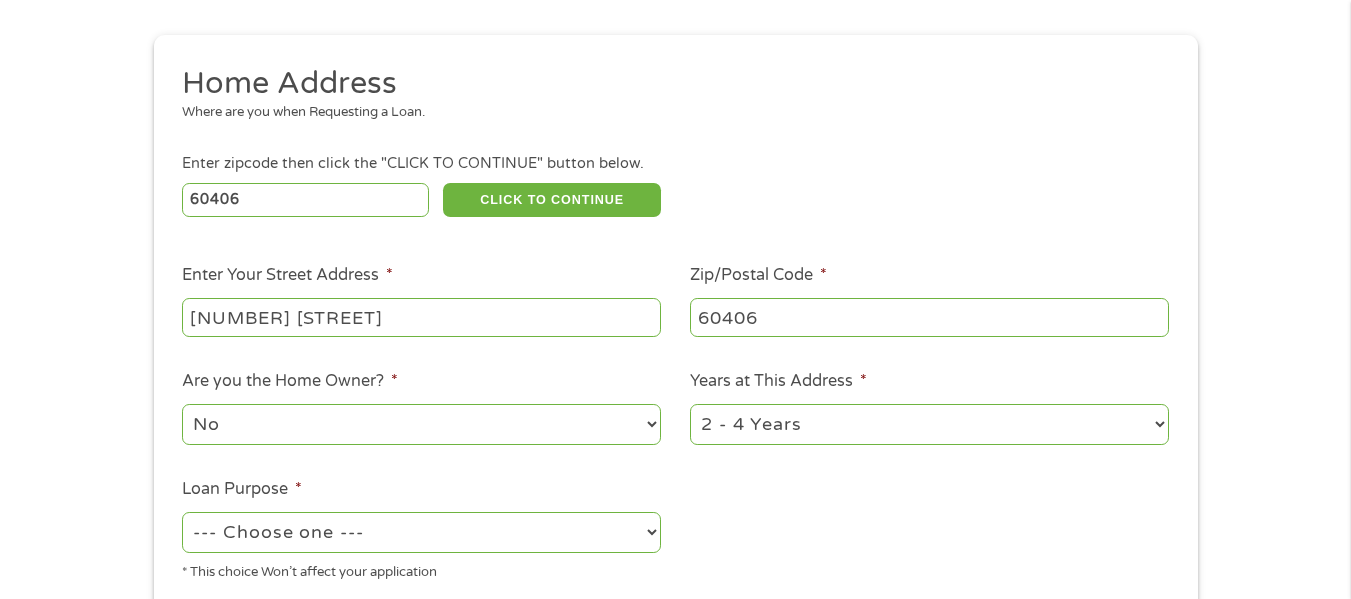 scroll, scrollTop: 300, scrollLeft: 0, axis: vertical 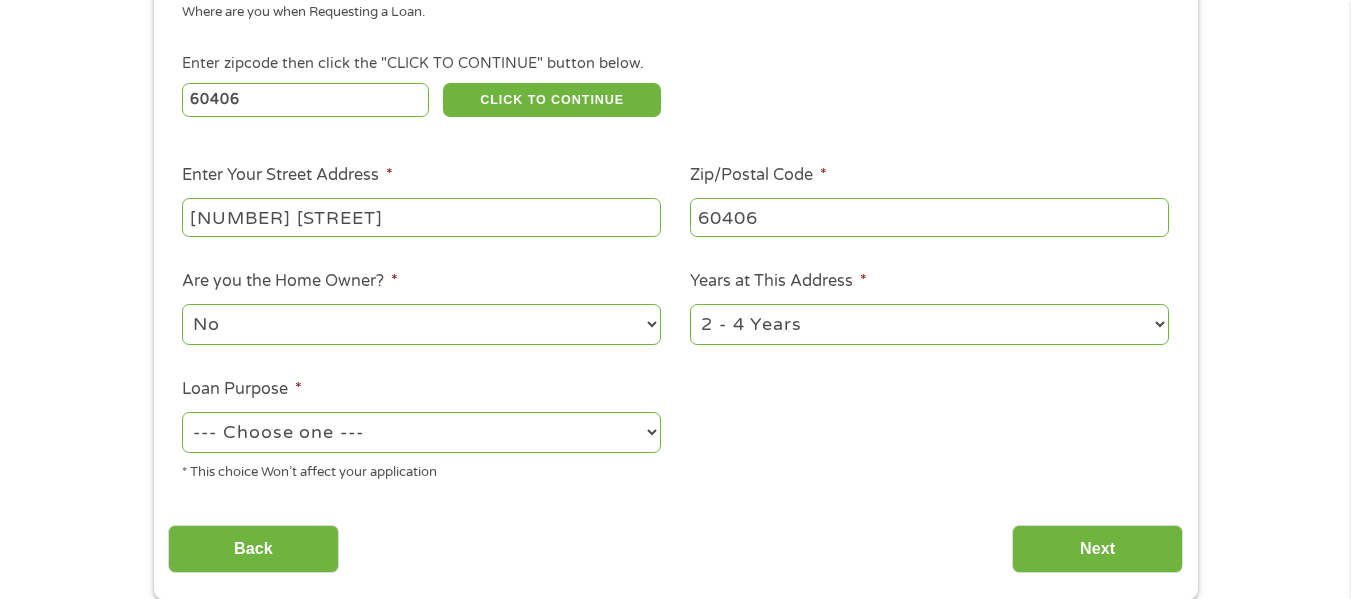 click on "--- Choose one --- Pay Bills Debt Consolidation Home Improvement Major Purchase Car Loan Short Term Cash Medical Expenses Other" at bounding box center [421, 432] 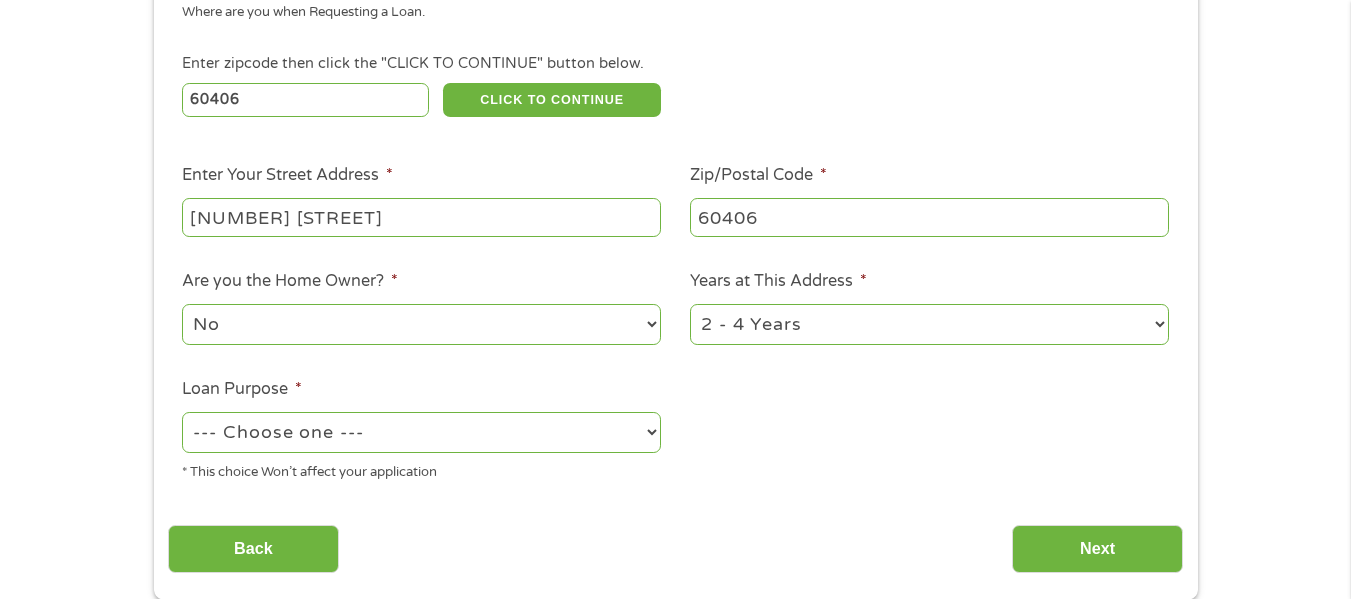 select on "other" 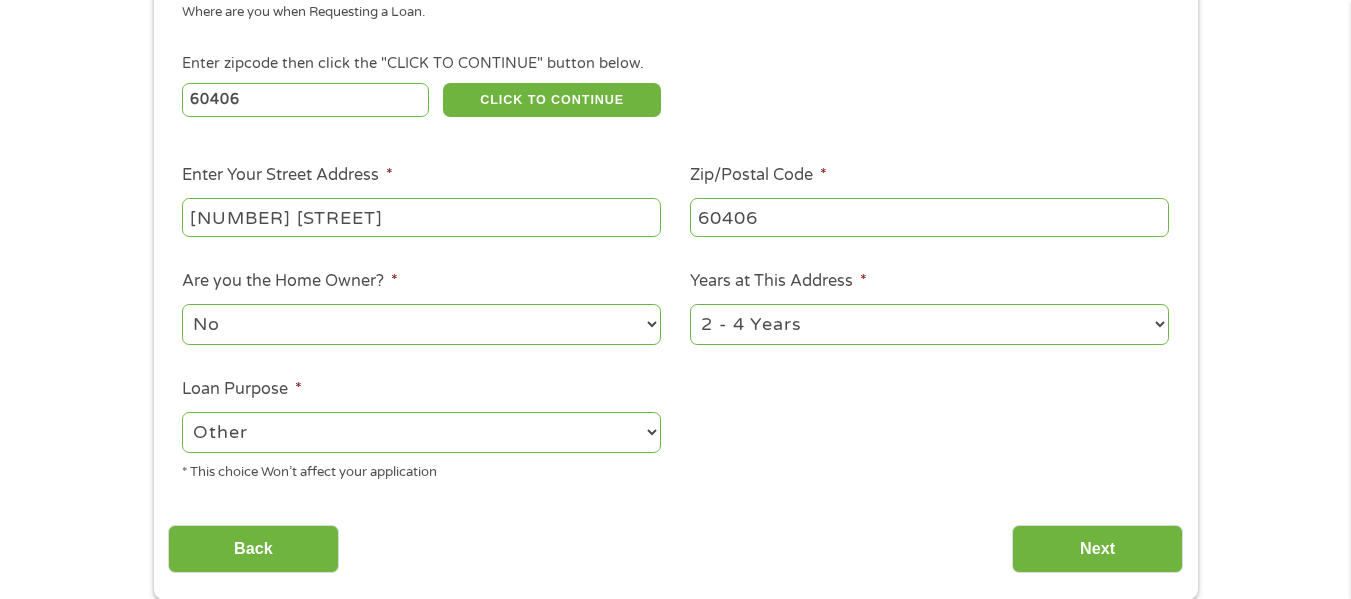 click on "--- Choose one --- Pay Bills Debt Consolidation Home Improvement Major Purchase Car Loan Short Term Cash Medical Expenses Other" at bounding box center [421, 432] 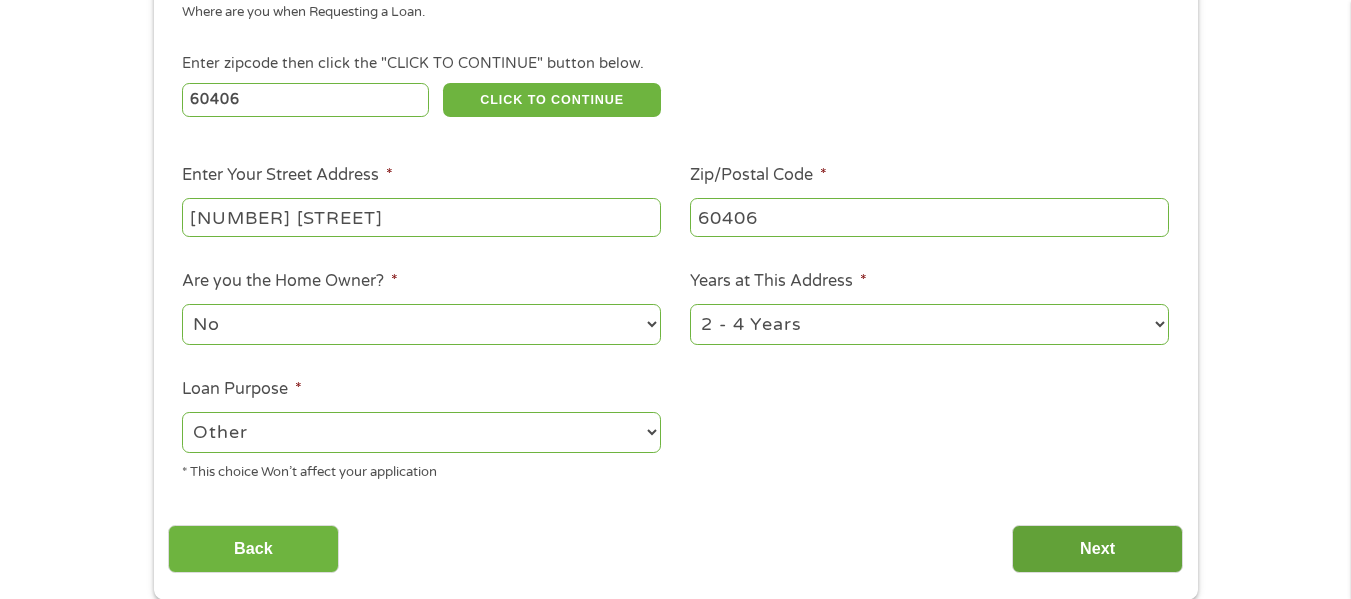 click on "Next" at bounding box center (1097, 549) 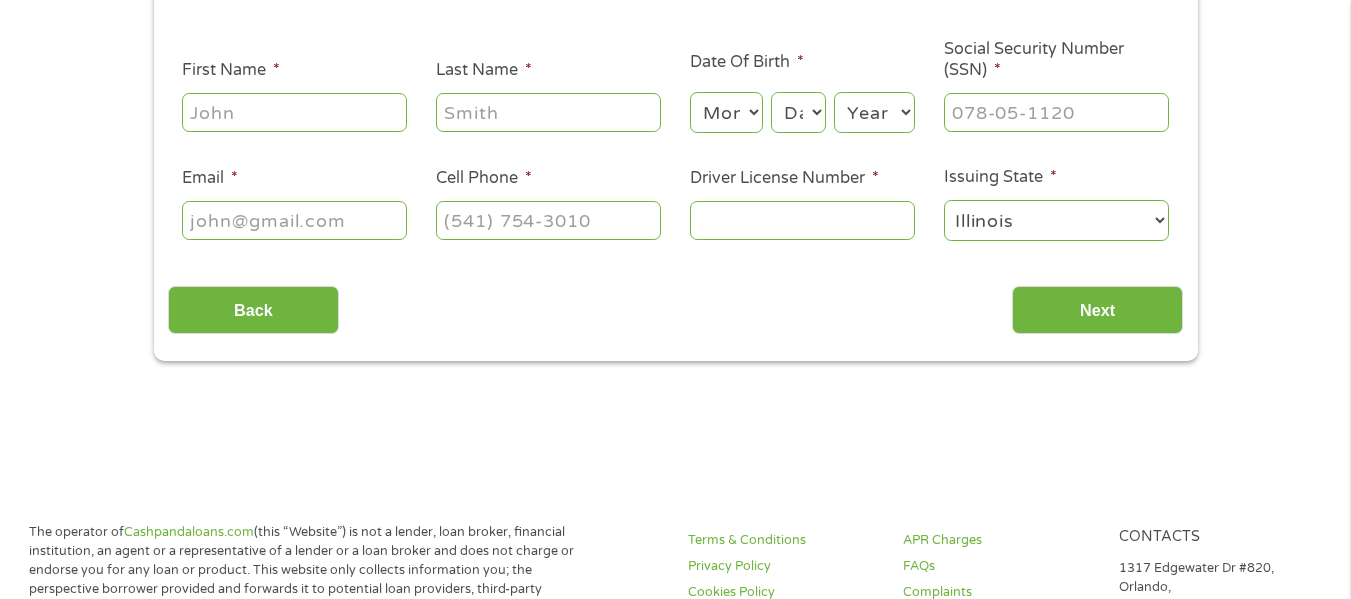 scroll, scrollTop: 298, scrollLeft: 0, axis: vertical 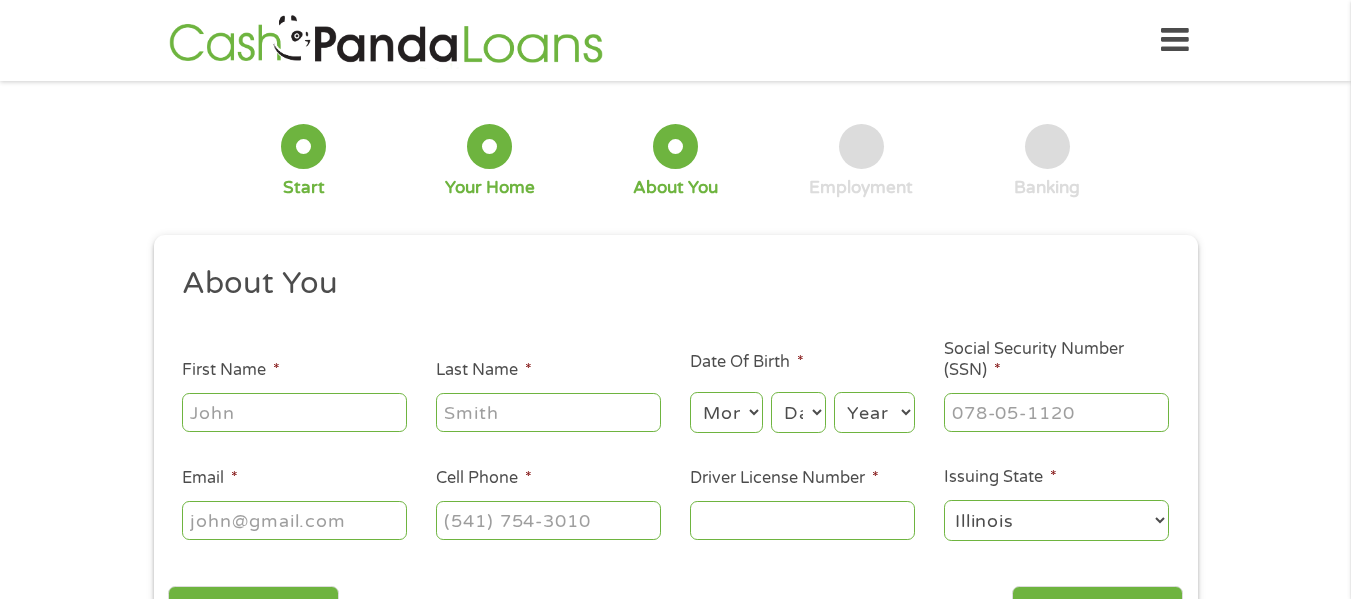 click on "First Name *" at bounding box center [294, 412] 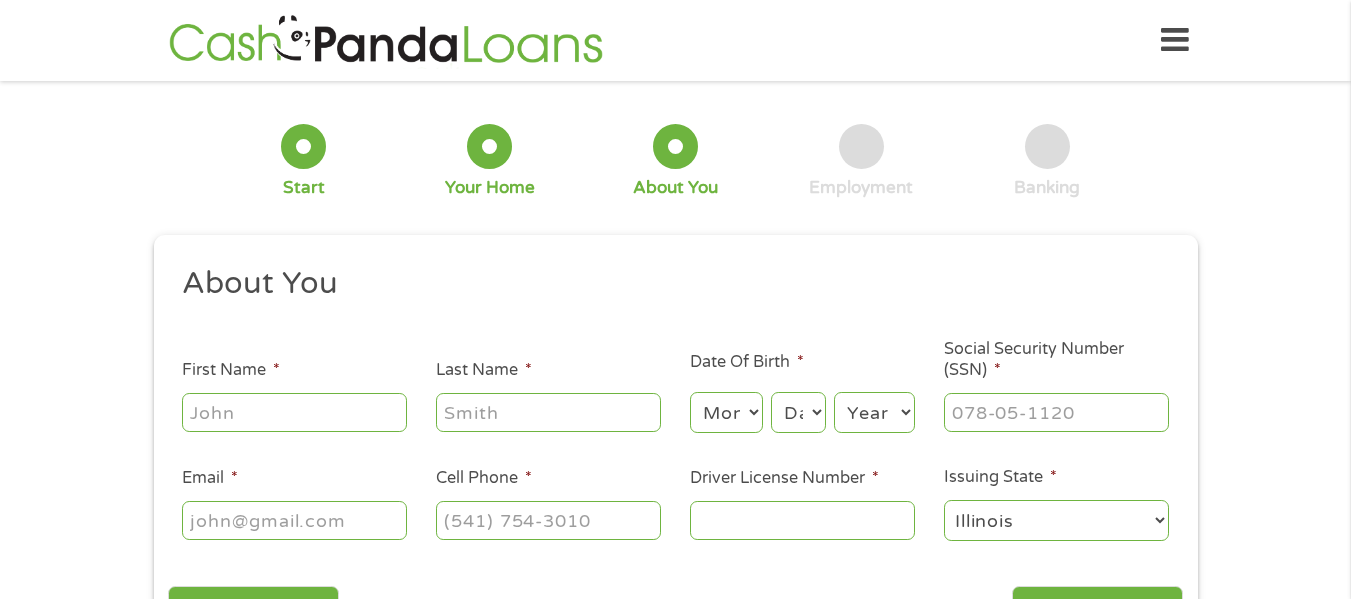 type on "[FIRST]" 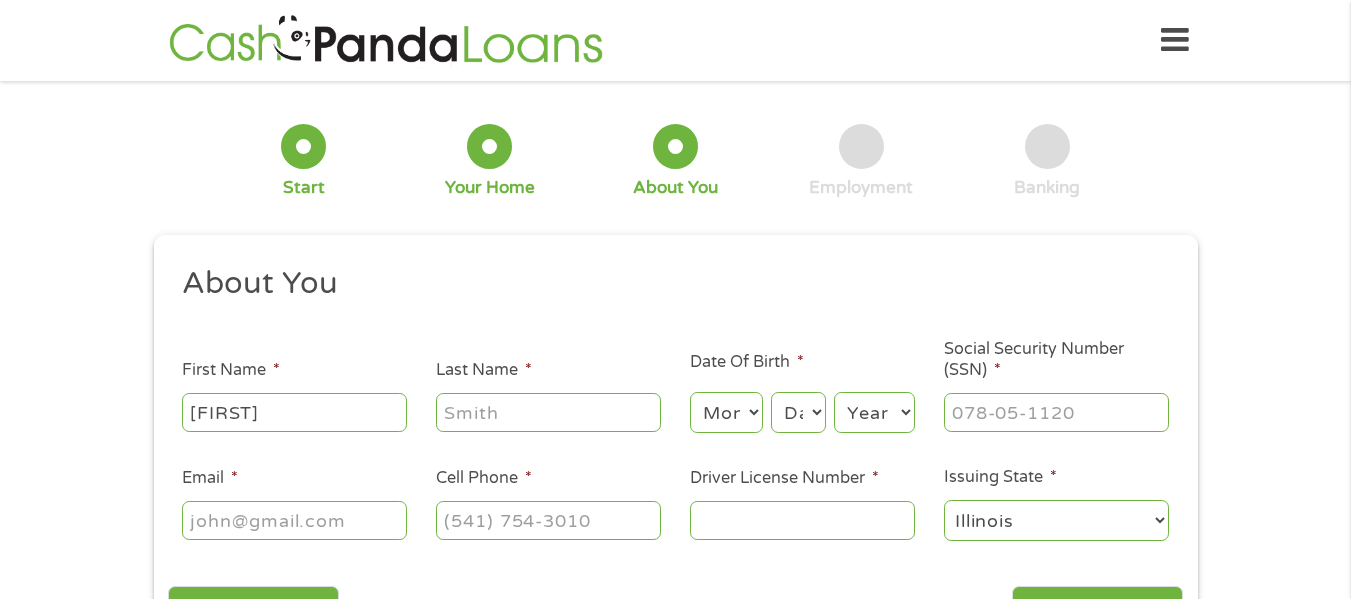 type on "[LAST]" 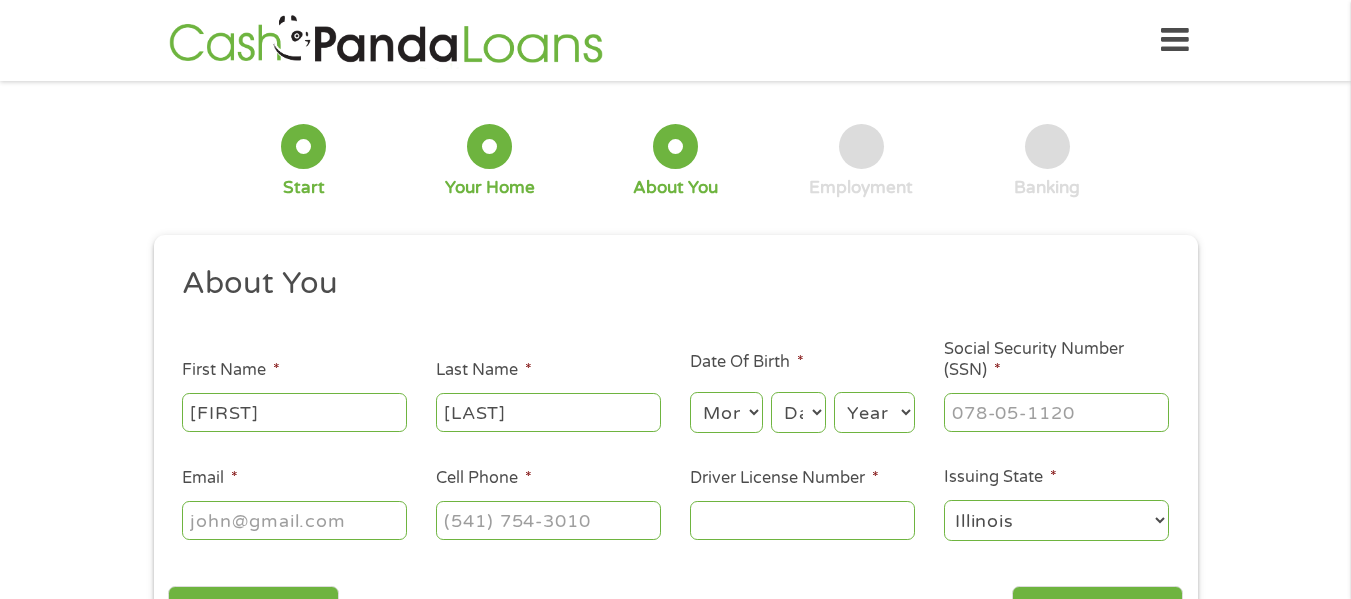 type on "[FIRST]@[EXAMPLE.COM]" 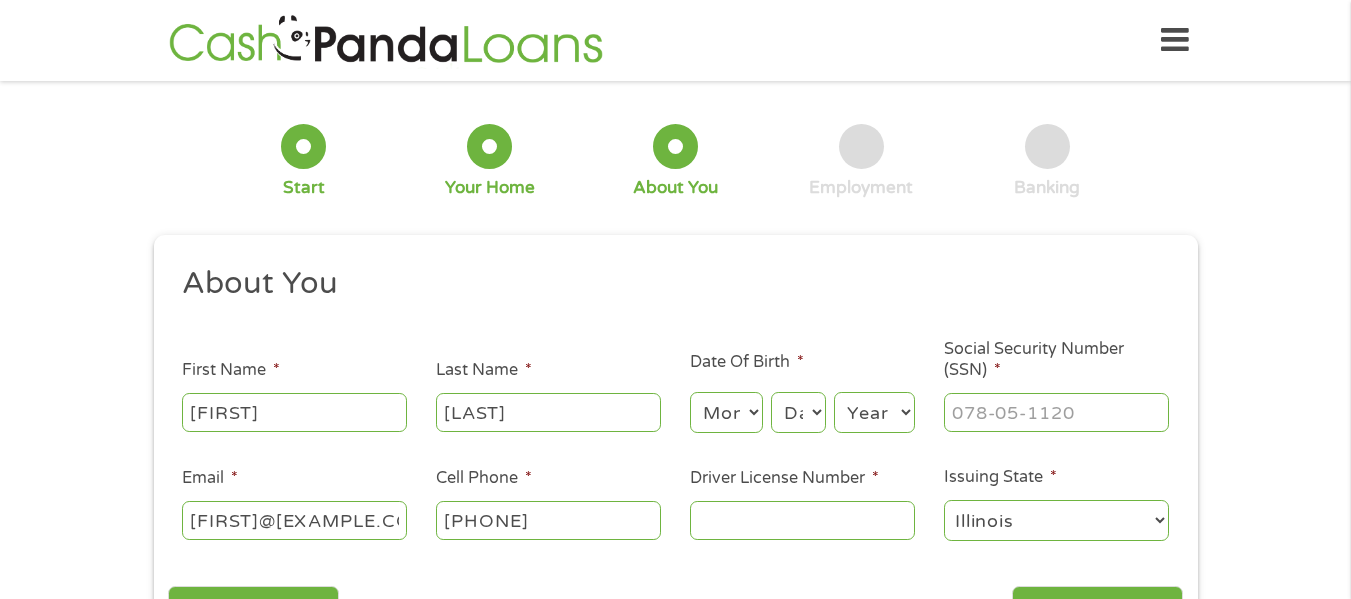 type on "([PHONE]) [PHONE]-[PHONE]" 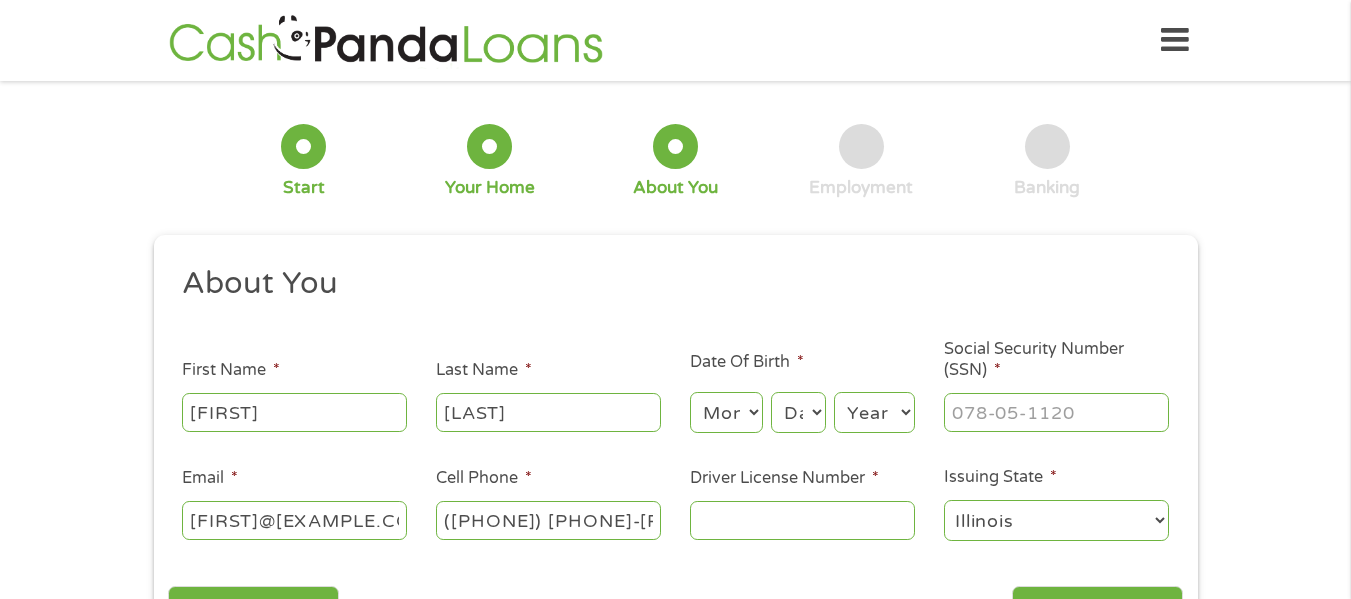 click on "Month 1 2 3 4 5 6 7 8 9 10 11 12" at bounding box center [726, 412] 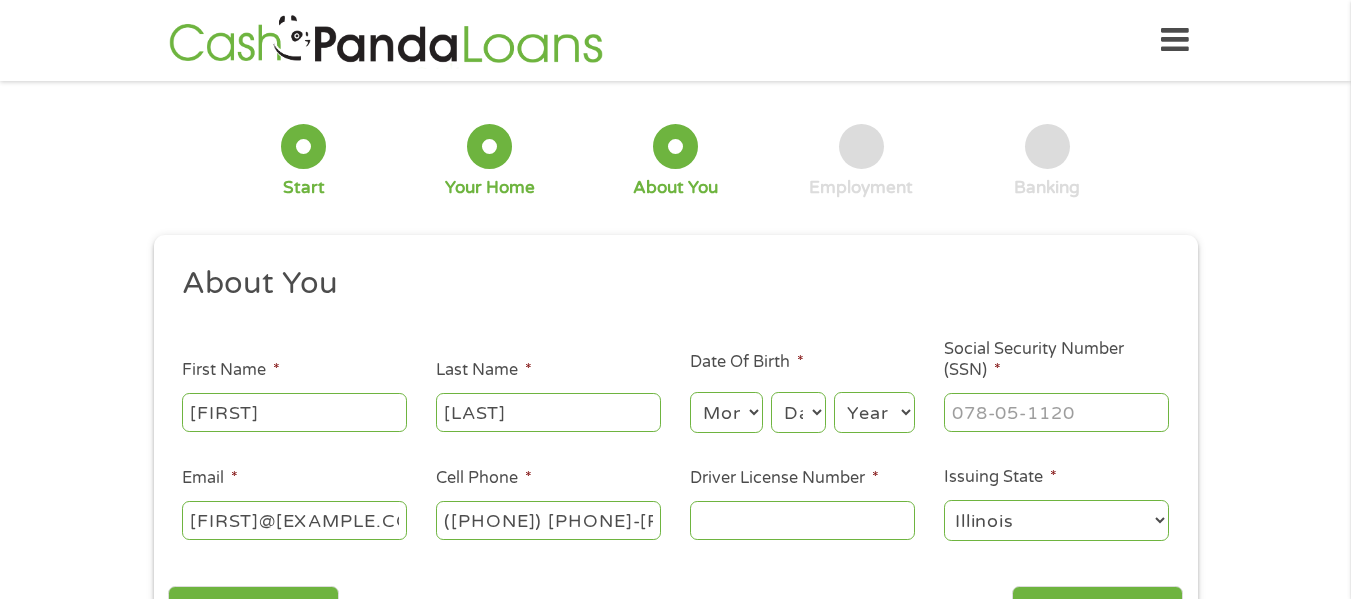 select on "10" 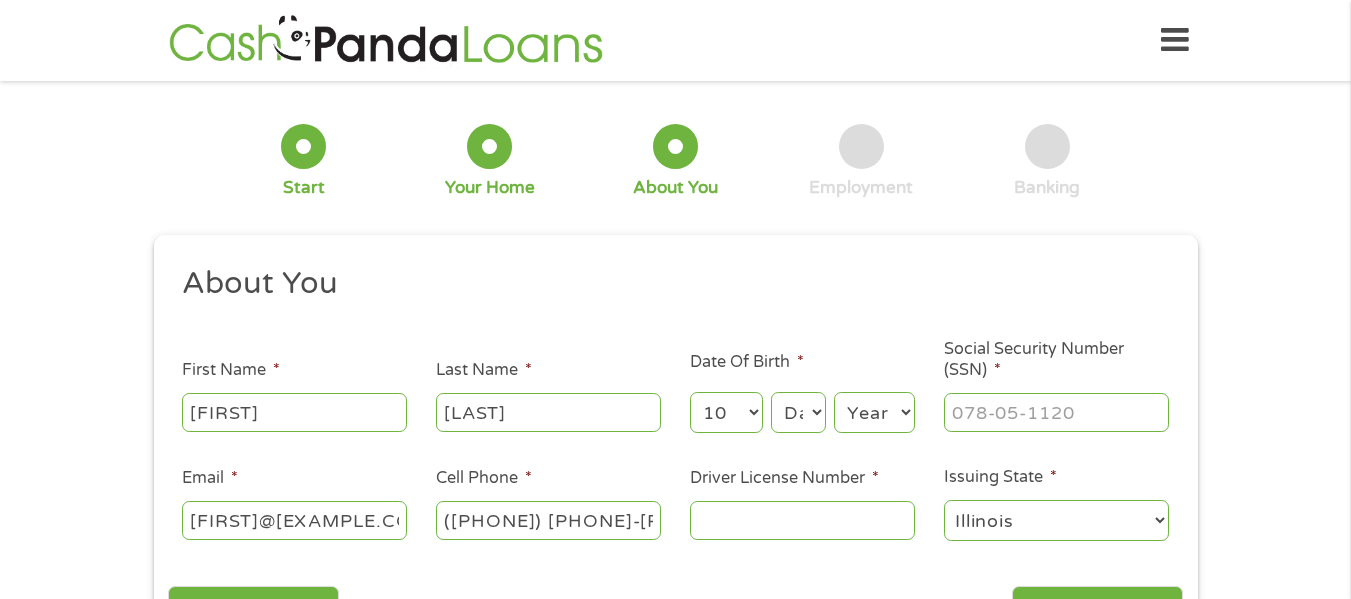 click on "Month 1 2 3 4 5 6 7 8 9 10 11 12" at bounding box center (726, 412) 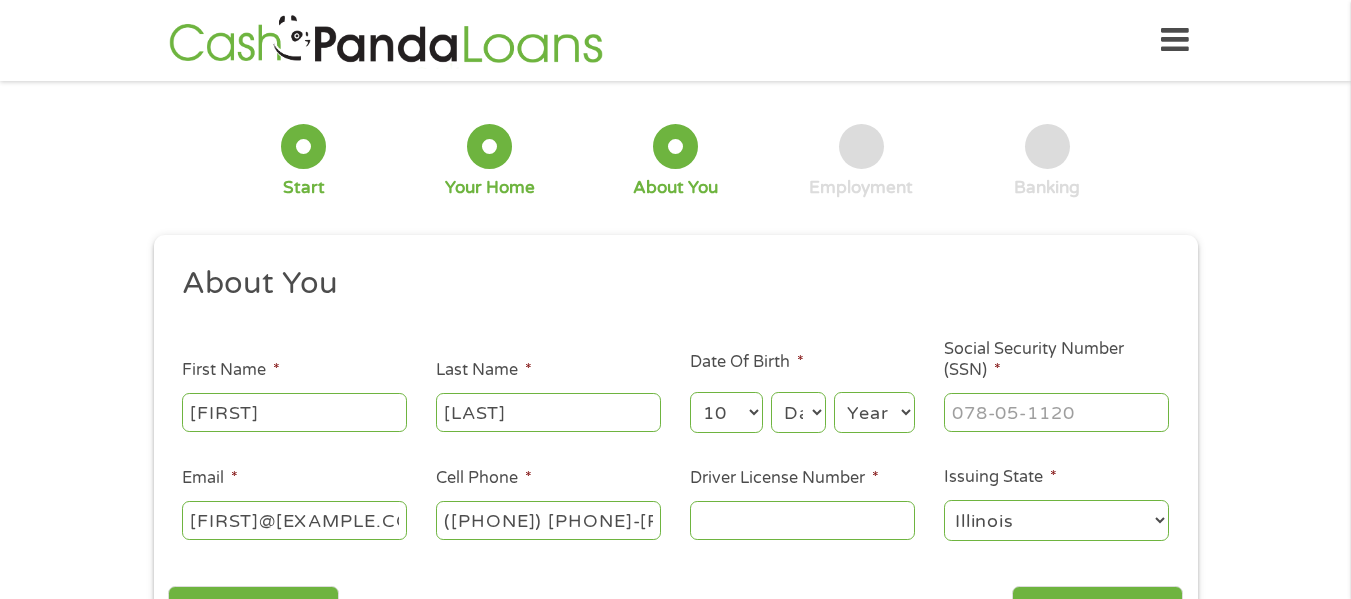 click on "Day 1 2 3 4 5 6 7 8 9 10 11 12 13 14 15 16 17 18 19 20 21 22 23 24 25 26 27 28 29 30 31" at bounding box center (798, 412) 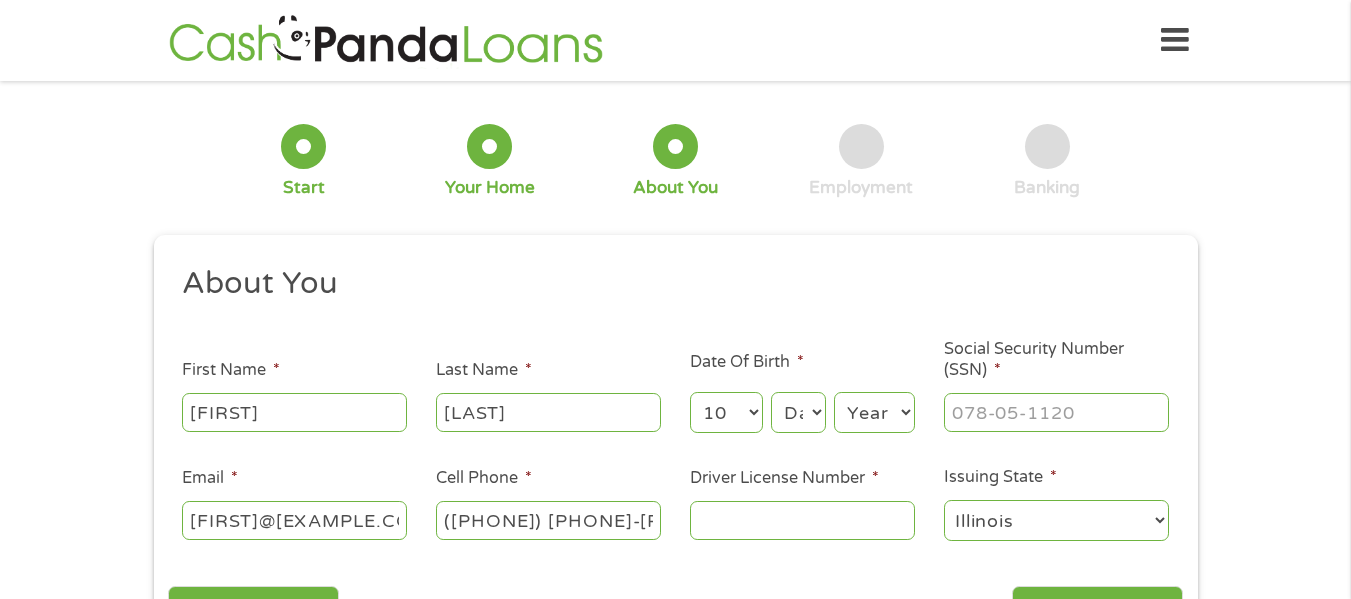 select on "31" 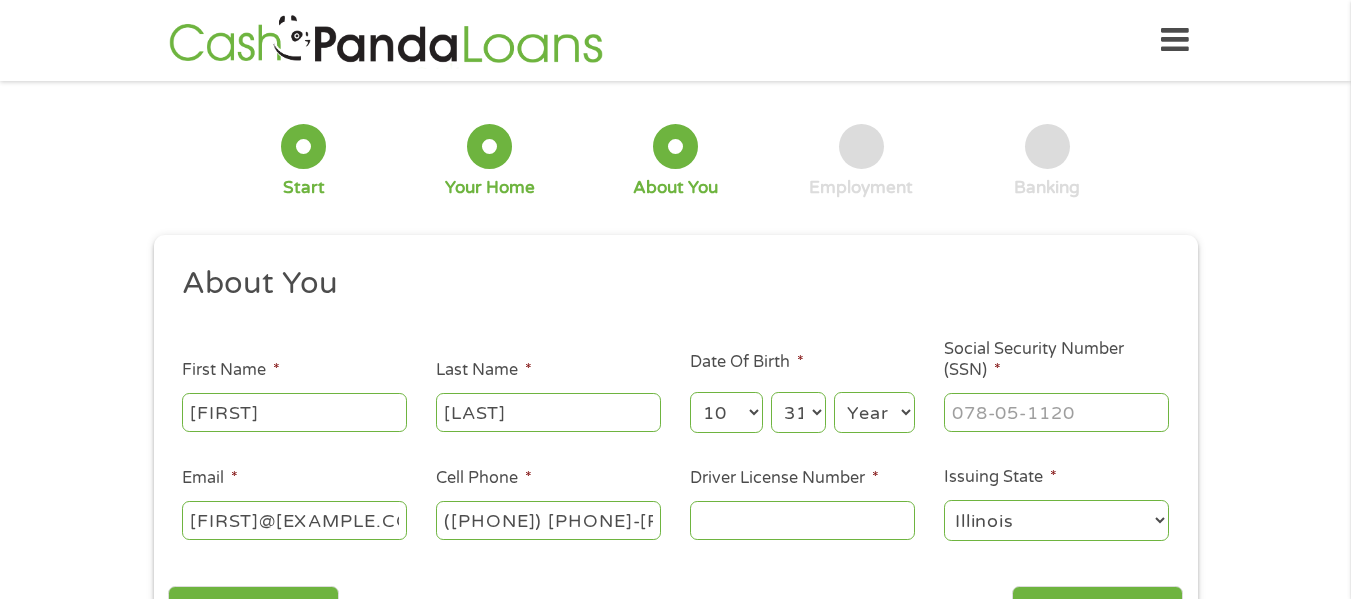 click on "Day 1 2 3 4 5 6 7 8 9 10 11 12 13 14 15 16 17 18 19 20 21 22 23 24 25 26 27 28 29 30 31" at bounding box center (798, 412) 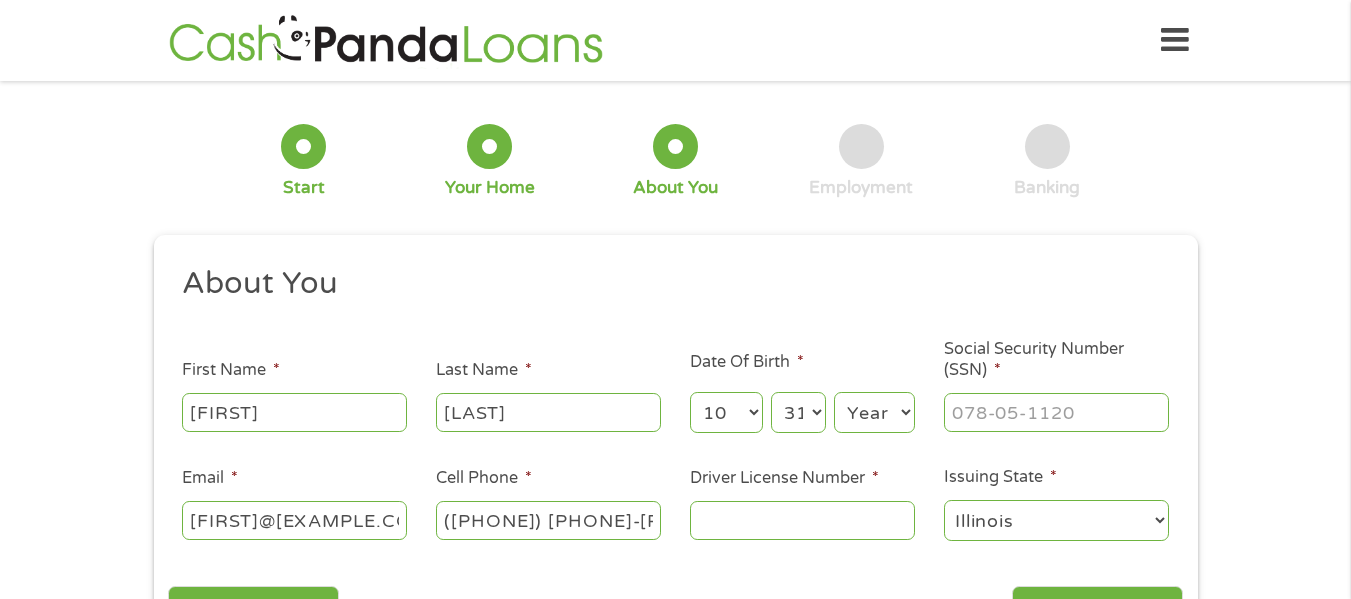 select on "1976" 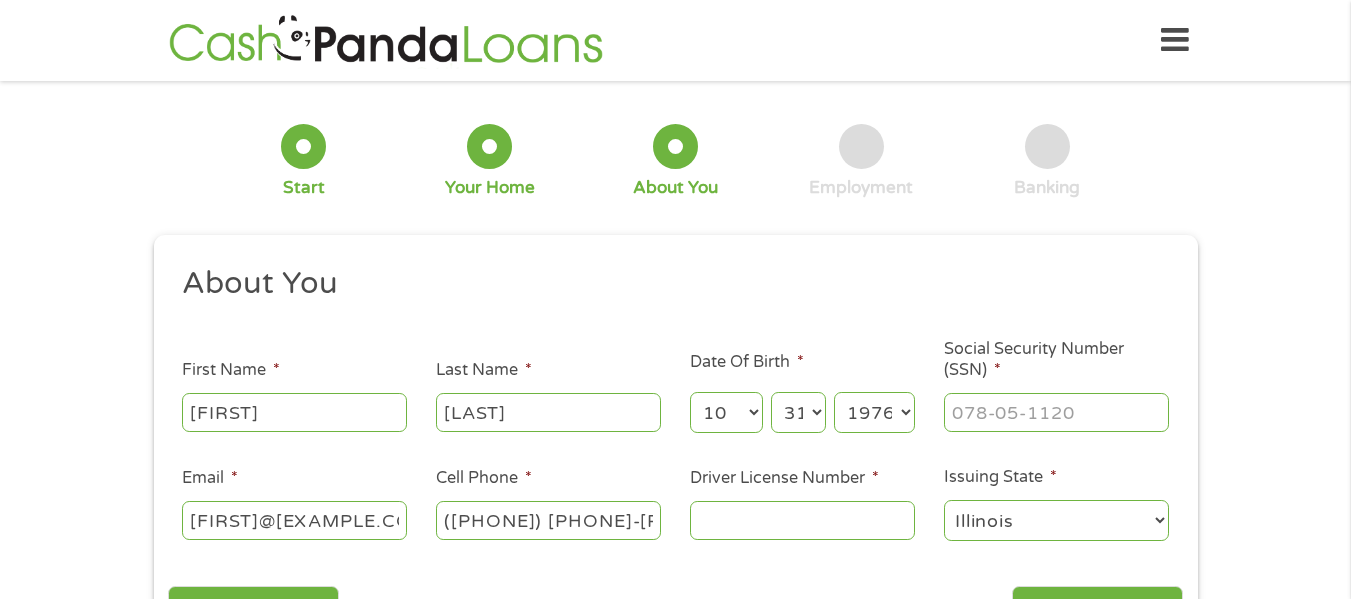 click on "Year 2007 2006 2005 2004 2003 2002 2001 2000 1999 1998 1997 1996 1995 1994 1993 1992 1991 1990 1989 1988 1987 1986 1985 1984 1983 1982 1981 1980 1979 1978 1977 1976 1975 1974 1973 1972 1971 1970 1969 1968 1967 1966 1965 1964 1963 1962 1961 1960 1959 1958 1957 1956 1955 1954 1953 1952 1951 1950 1949 1948 1947 1946 1945 1944 1943 1942 1941 1940 1939 1938 1937 1936 1935 1934 1933 1932 1931 1930 1929 1928 1927 1926 1925 1924 1923 1922 1921 1920" at bounding box center [874, 412] 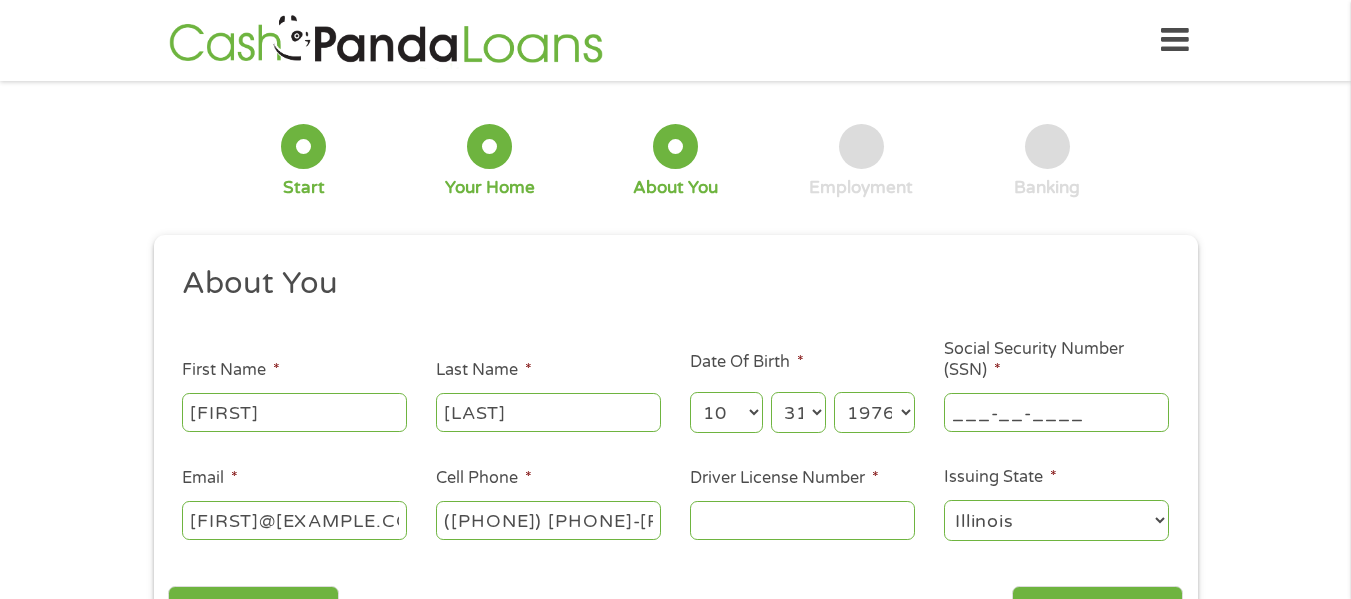 click on "___-__-____" at bounding box center (1056, 412) 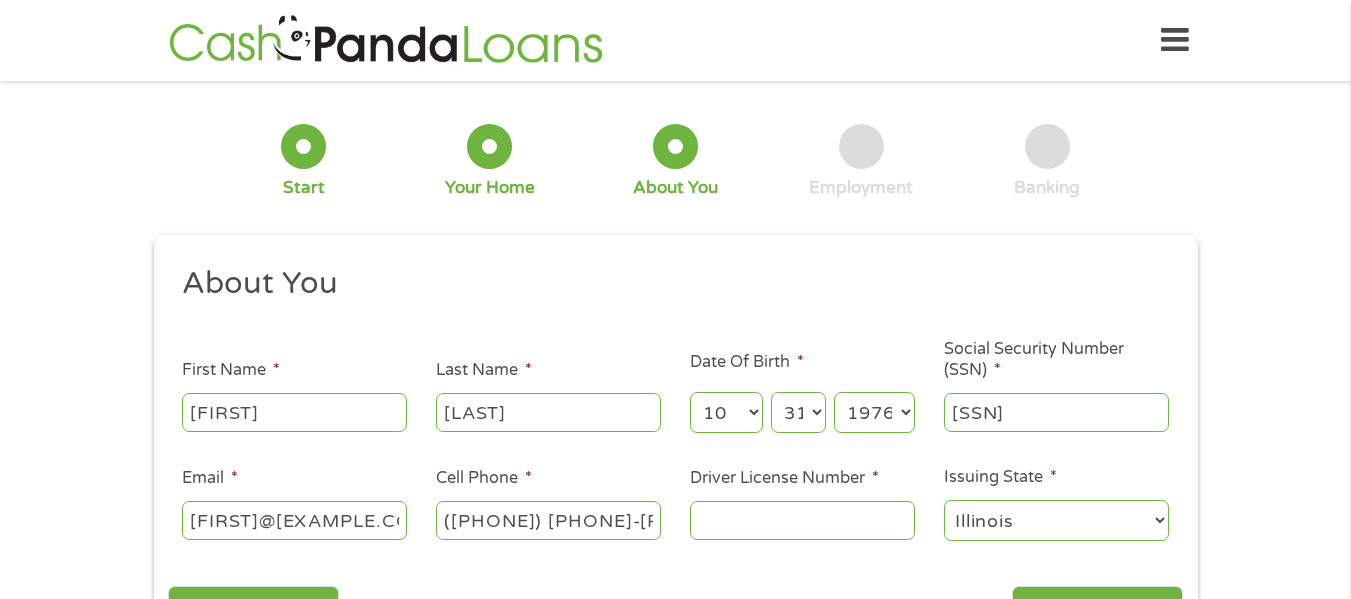 type on "[SSN]" 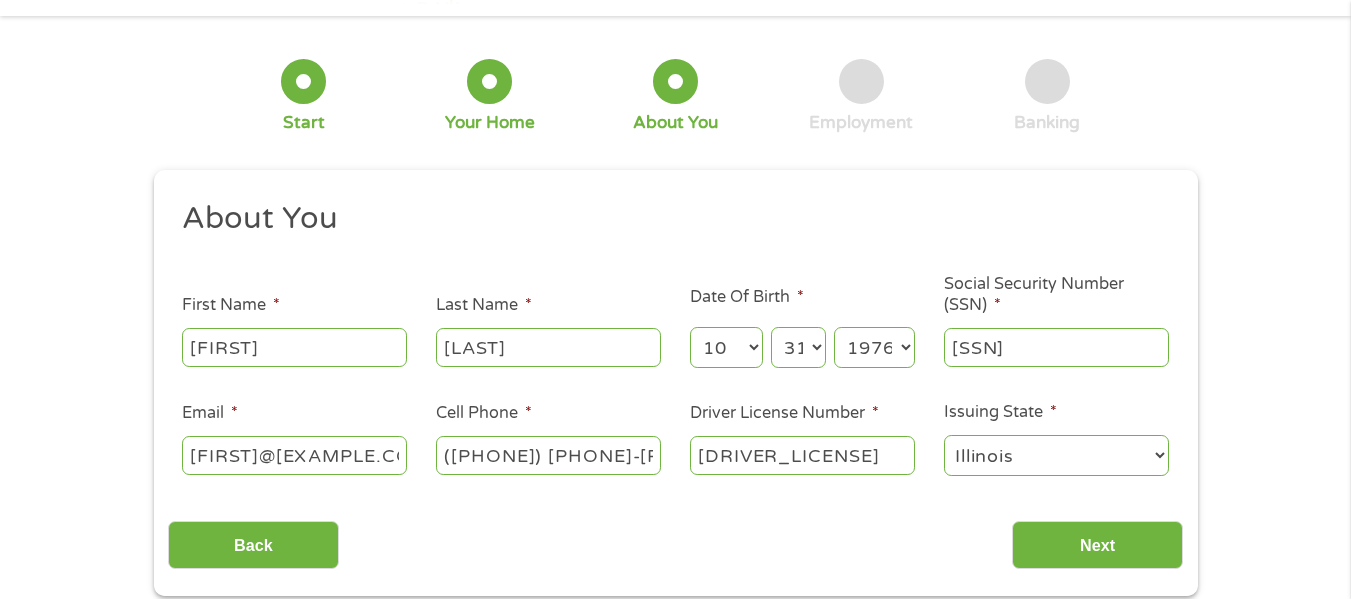 scroll, scrollTop: 100, scrollLeft: 0, axis: vertical 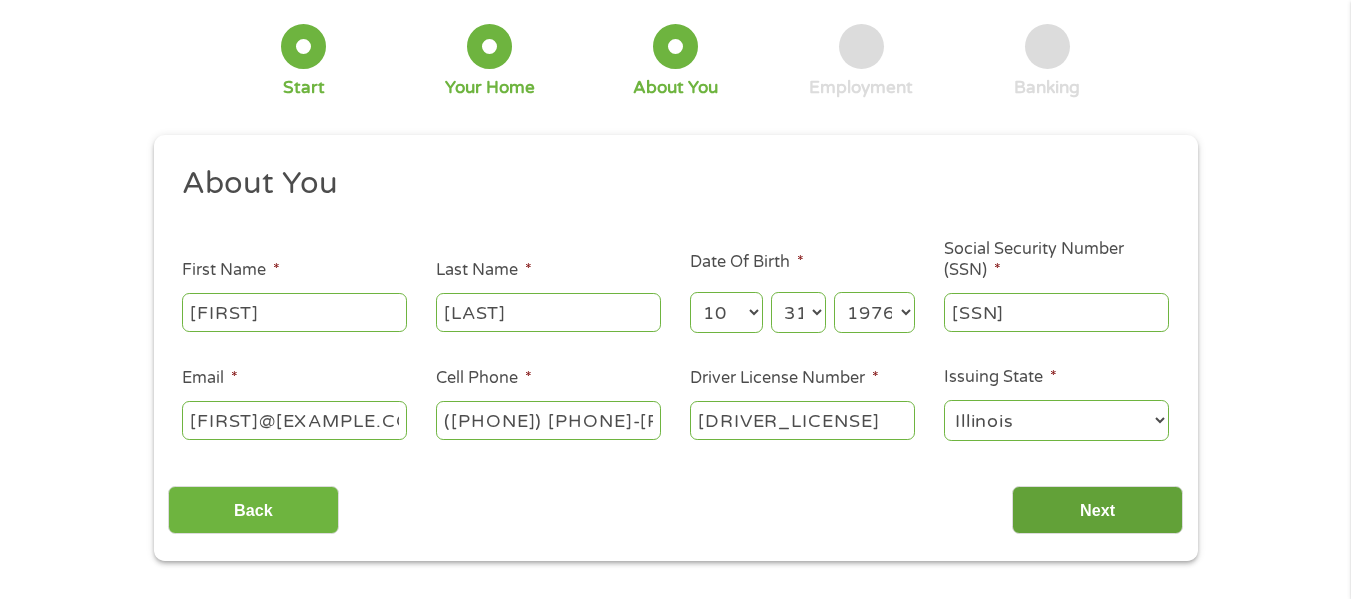 type on "[DRIVER_LICENSE]" 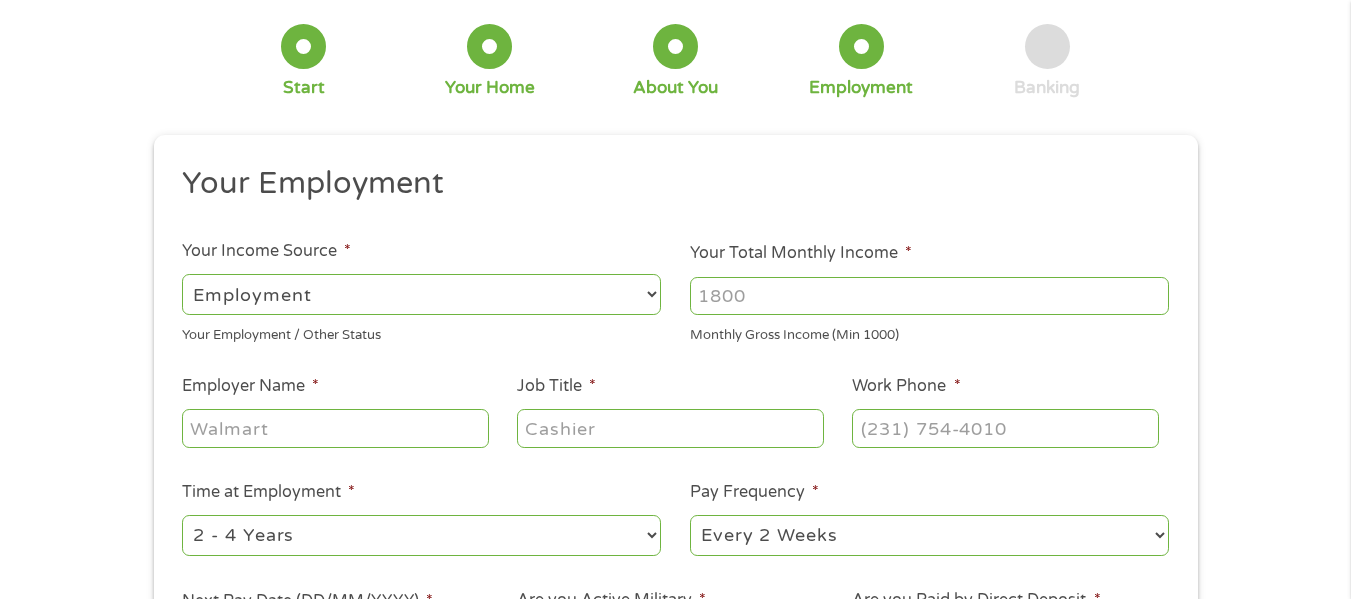 scroll, scrollTop: 8, scrollLeft: 8, axis: both 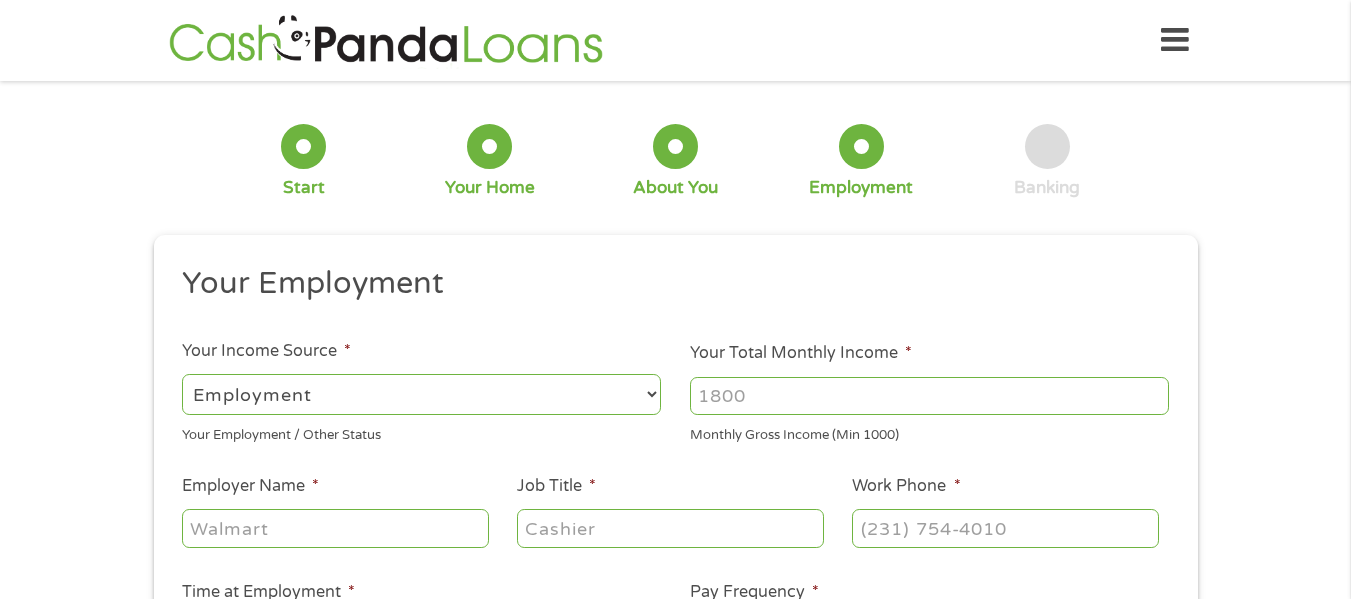 click on "Employer Name *" at bounding box center (335, 528) 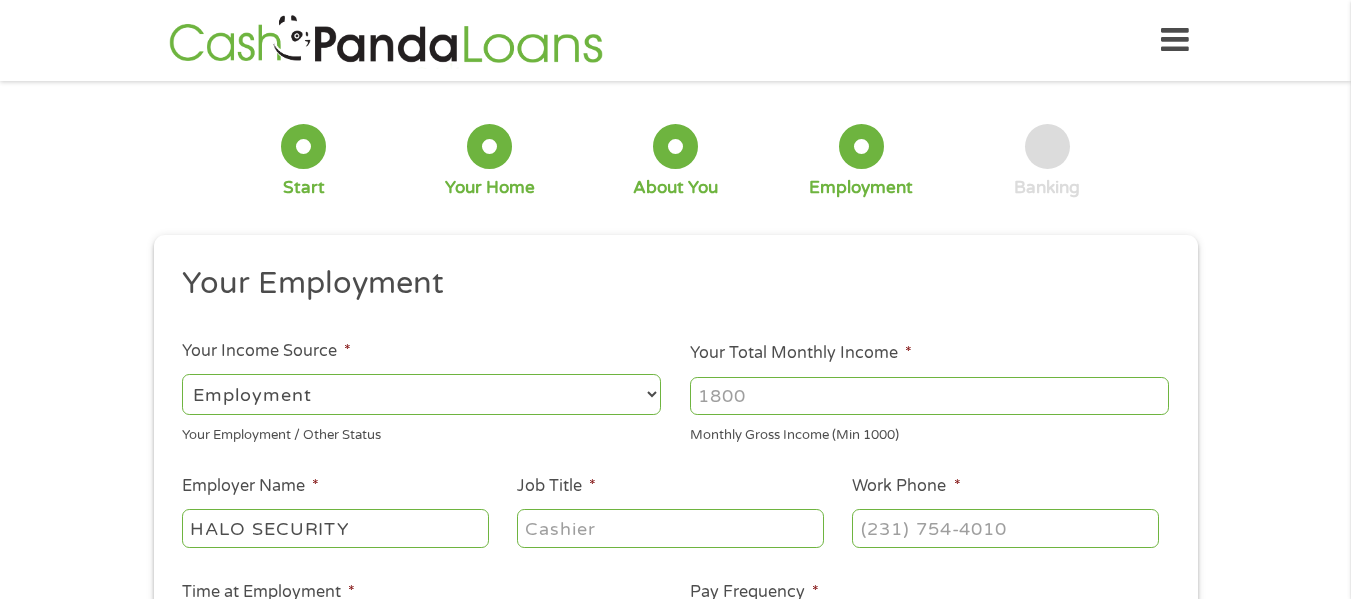 type on "HALO SECURITY" 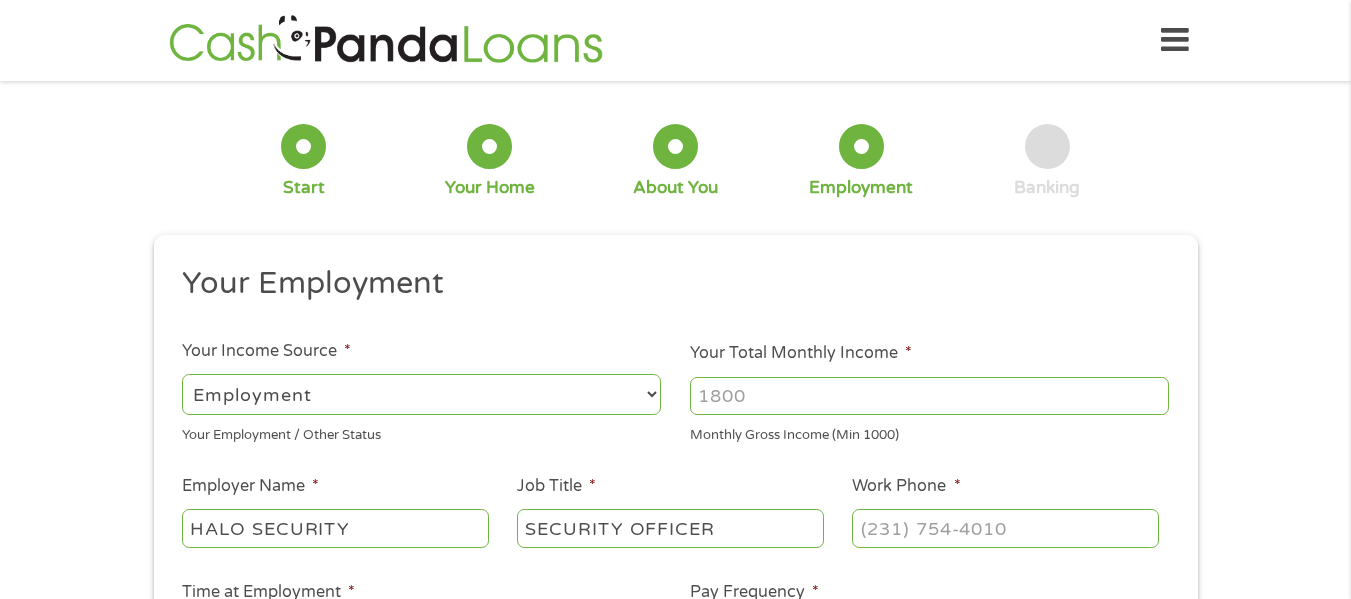 type on "SECURITY OFFICER" 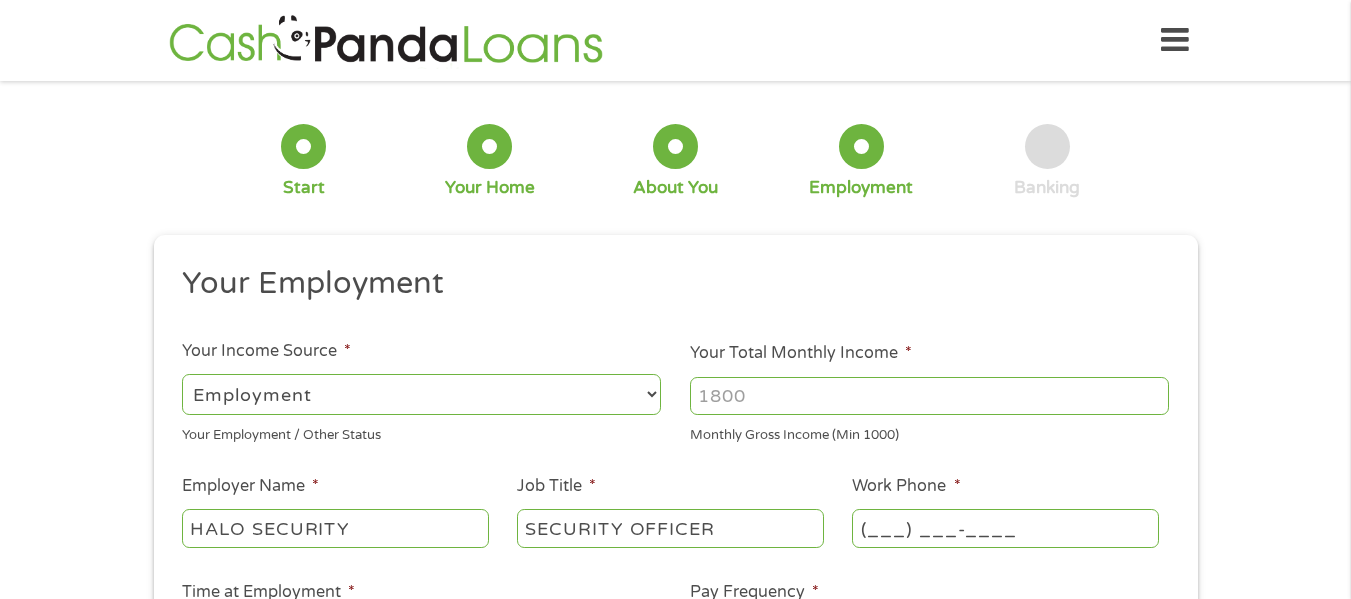 click on "(___) ___-____" at bounding box center [1005, 528] 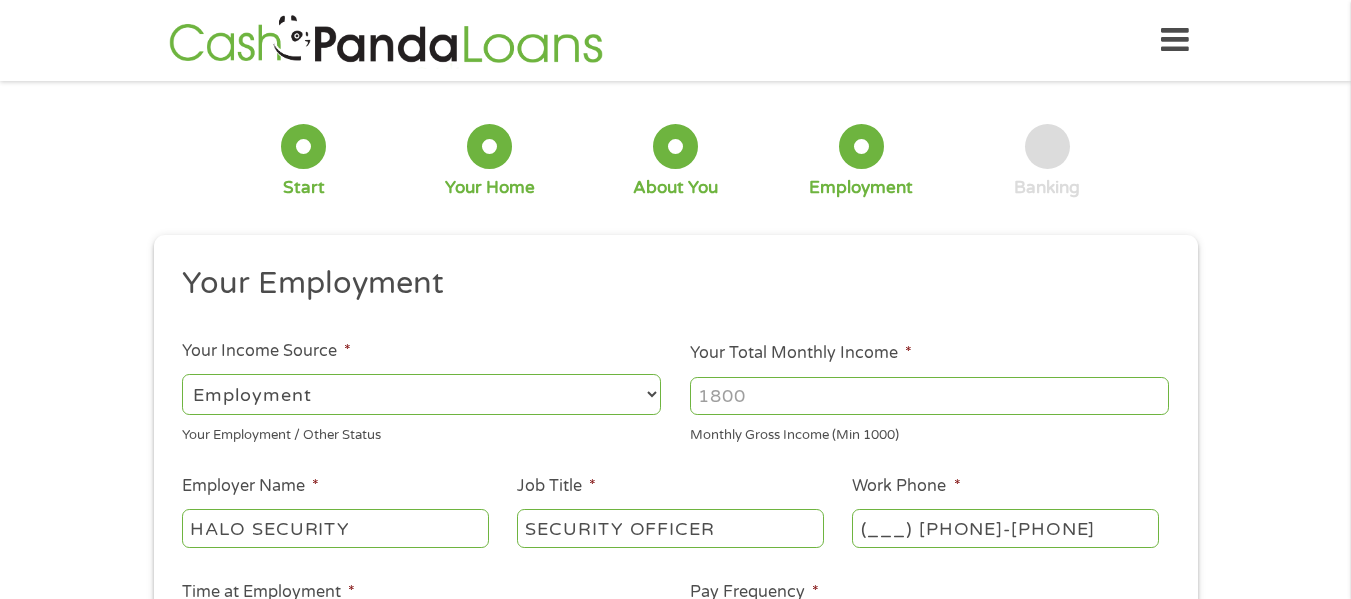 click on "(___) [PHONE]-[PHONE]" at bounding box center [1005, 528] 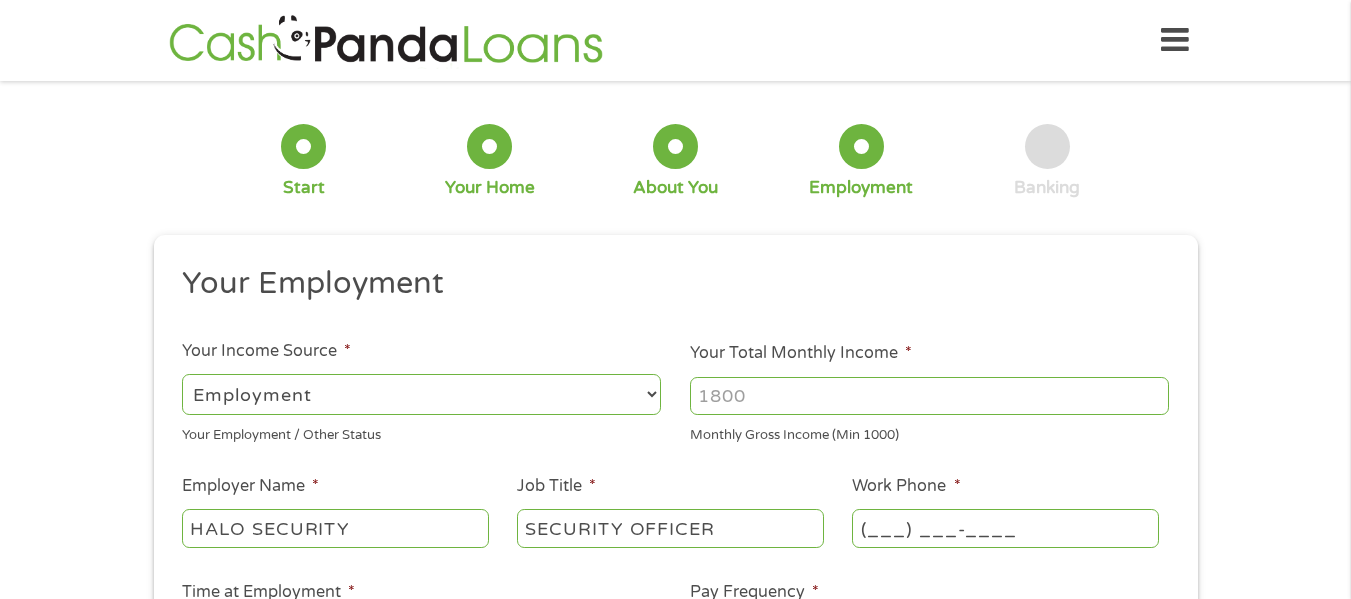 click on "(___) ___-____" at bounding box center [1005, 528] 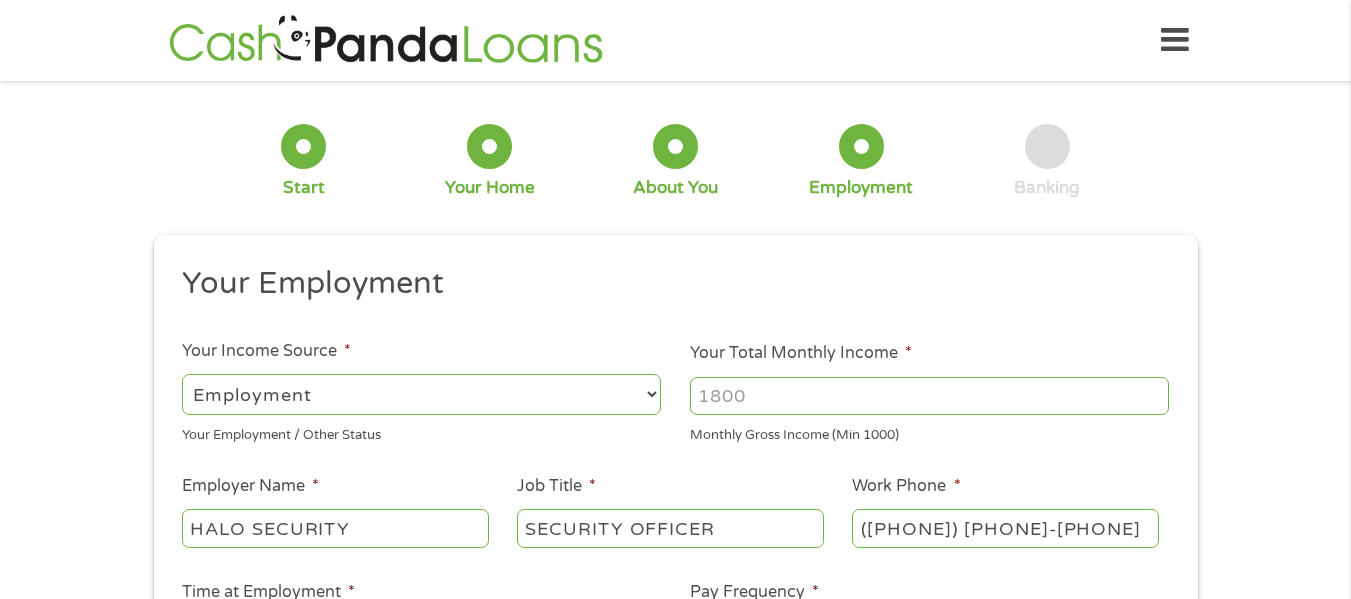 type on "([PHONE]) [PHONE]-[PHONE]" 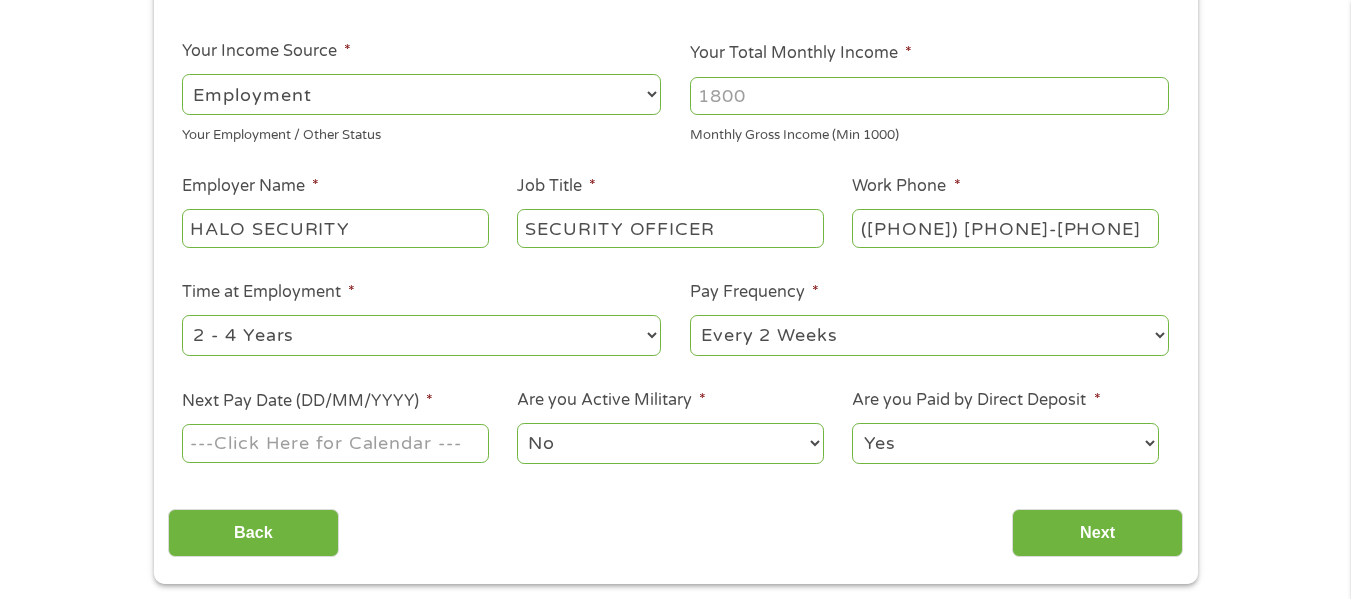 scroll, scrollTop: 200, scrollLeft: 0, axis: vertical 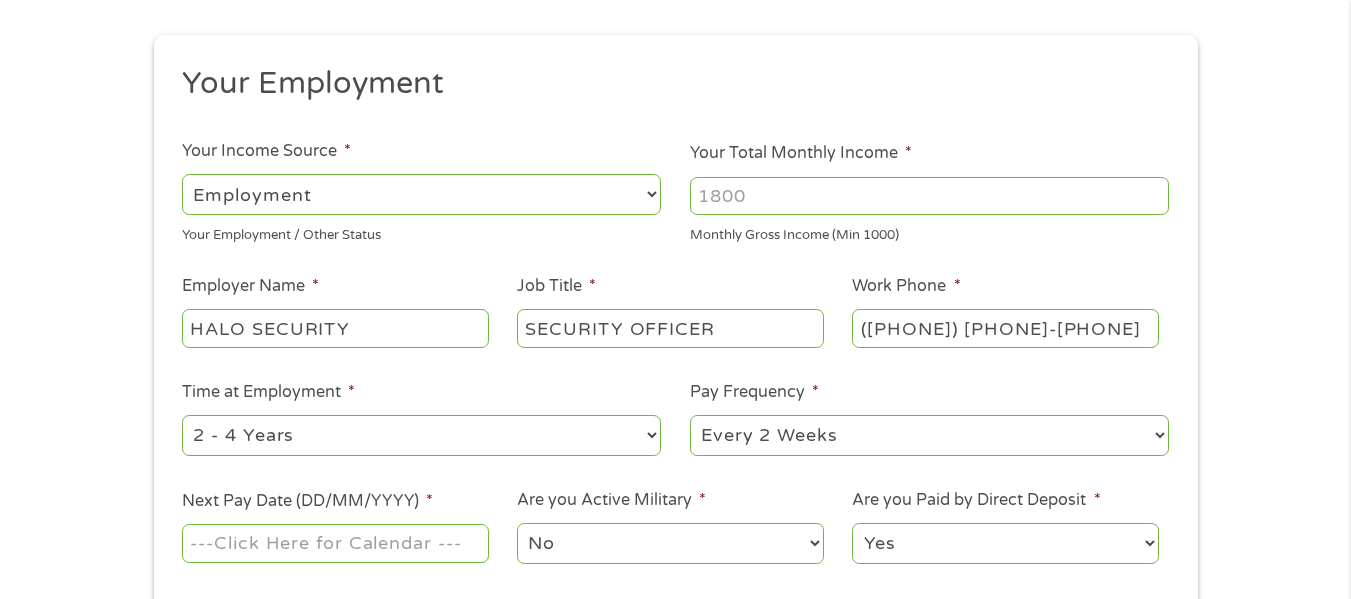 click on "Next Pay Date (DD/MM/YYYY) *" at bounding box center (335, 543) 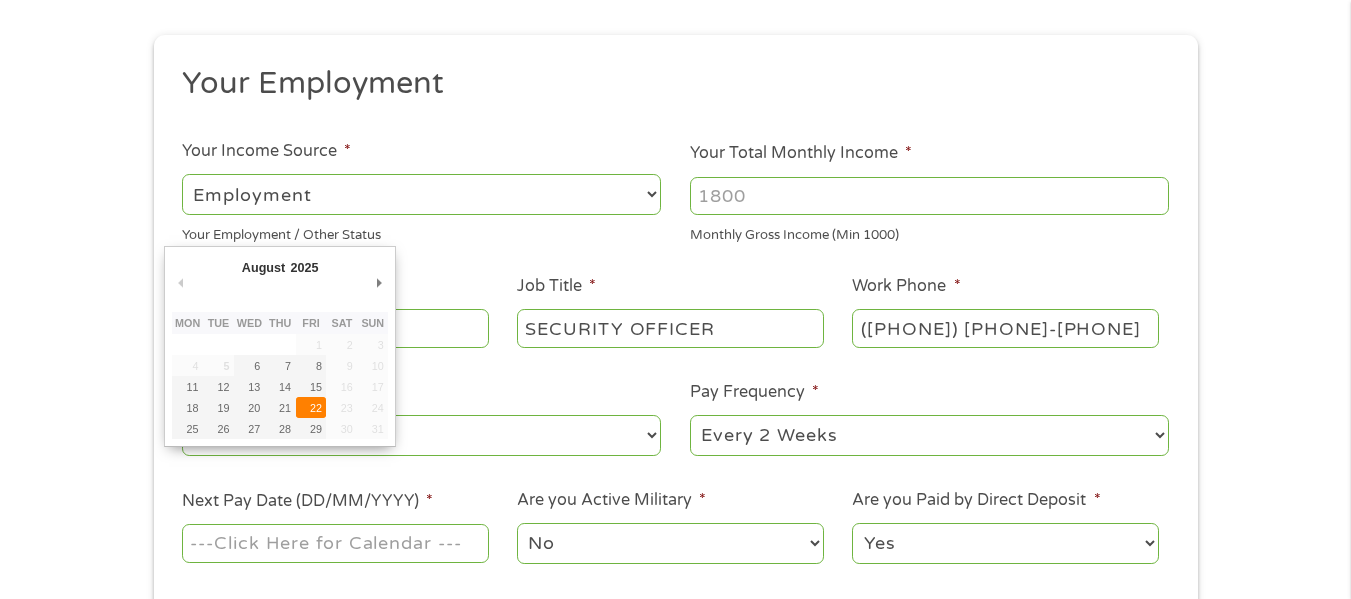 type on "[DATE]" 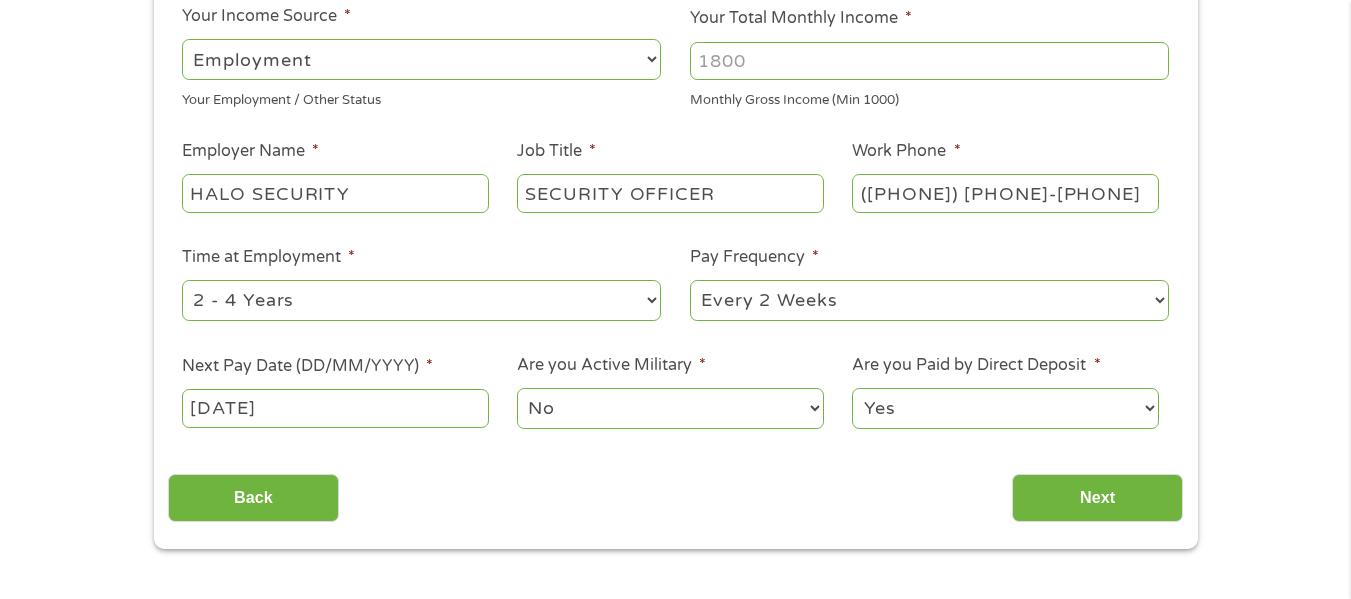 scroll, scrollTop: 300, scrollLeft: 0, axis: vertical 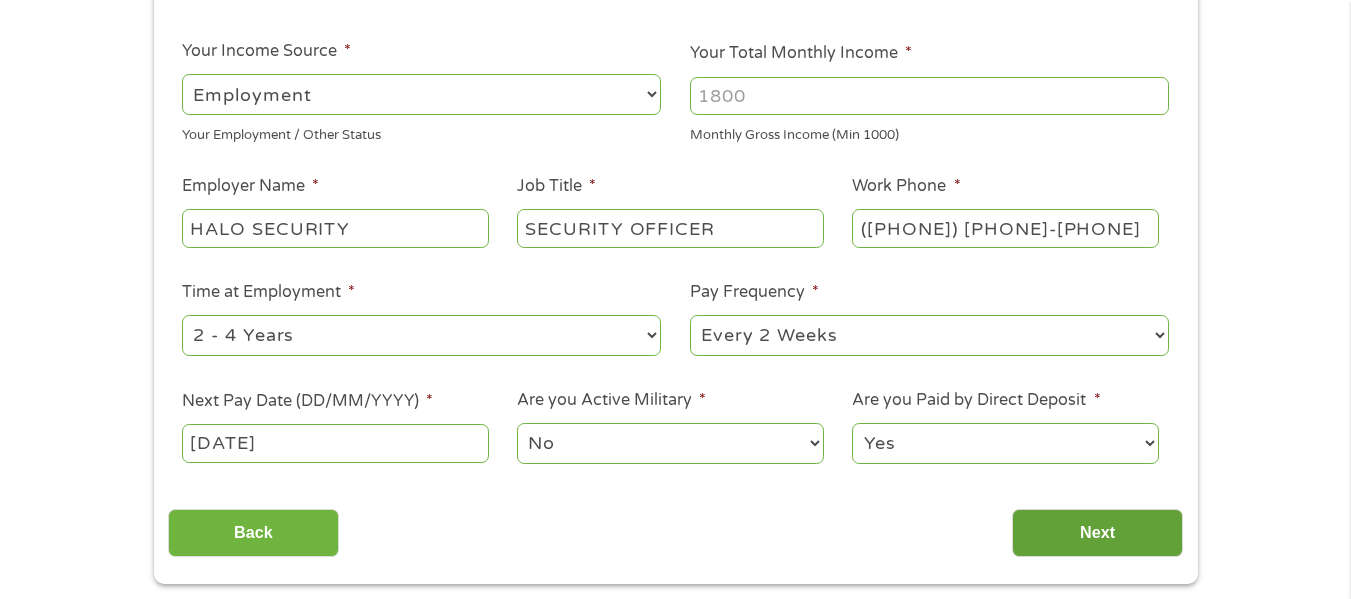 click on "Next" at bounding box center (1097, 533) 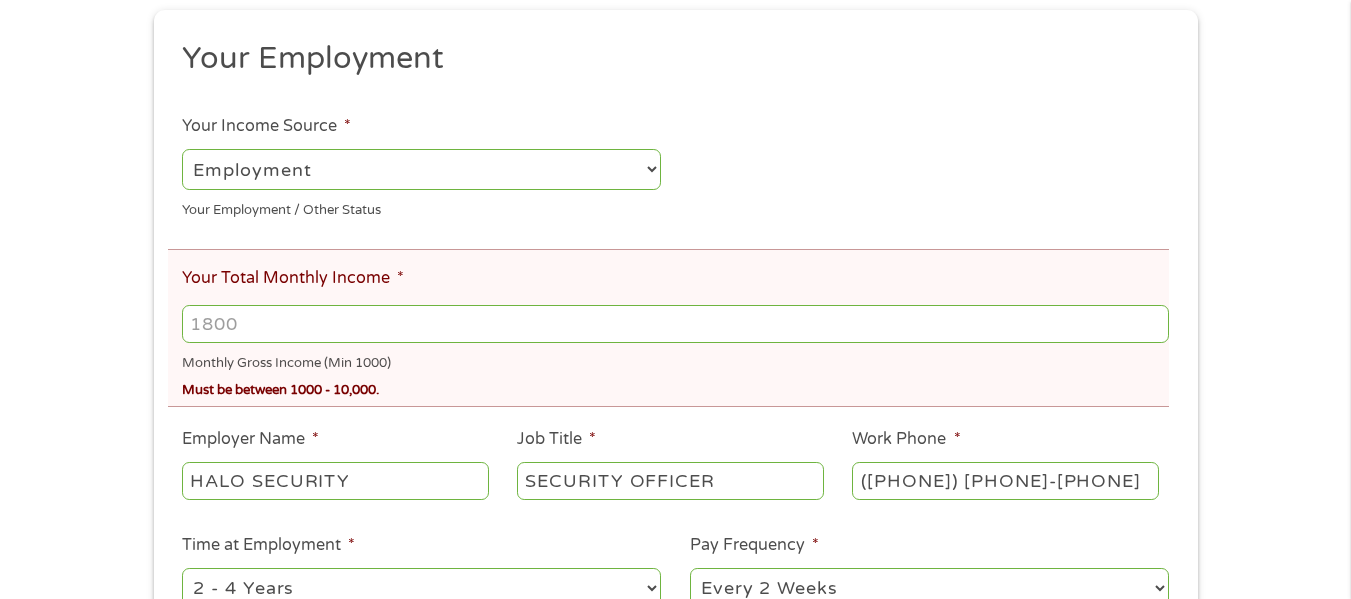 scroll, scrollTop: 12, scrollLeft: 0, axis: vertical 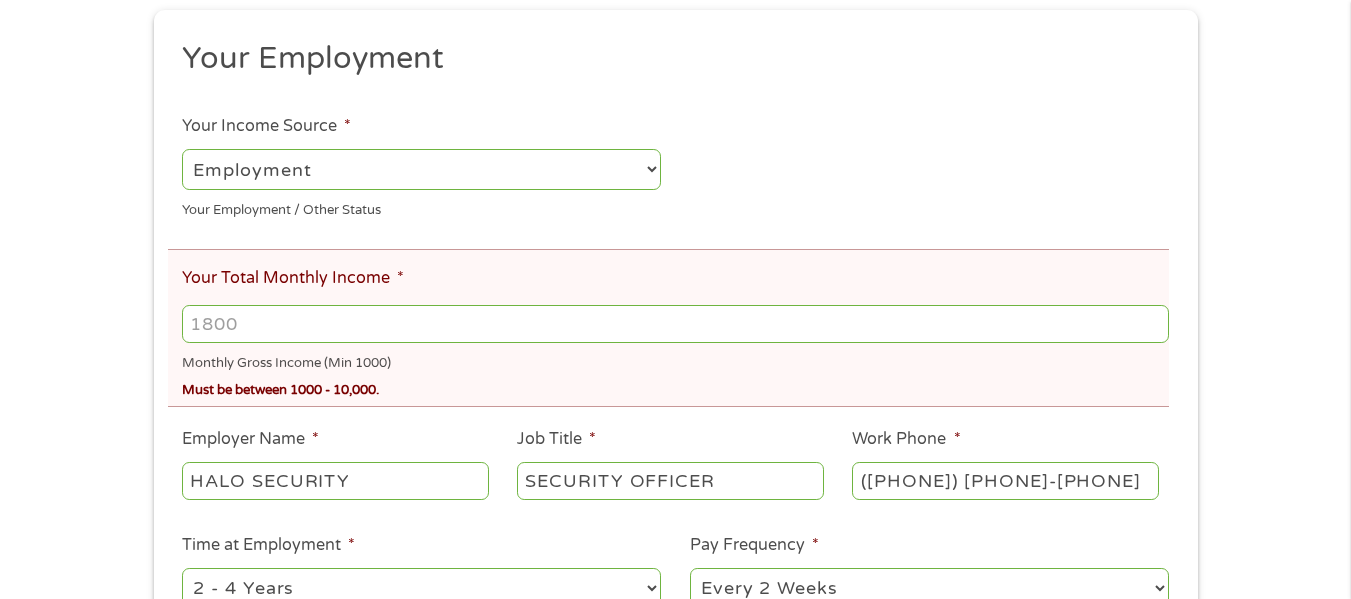 click on "Your Total Monthly Income *" at bounding box center (675, 324) 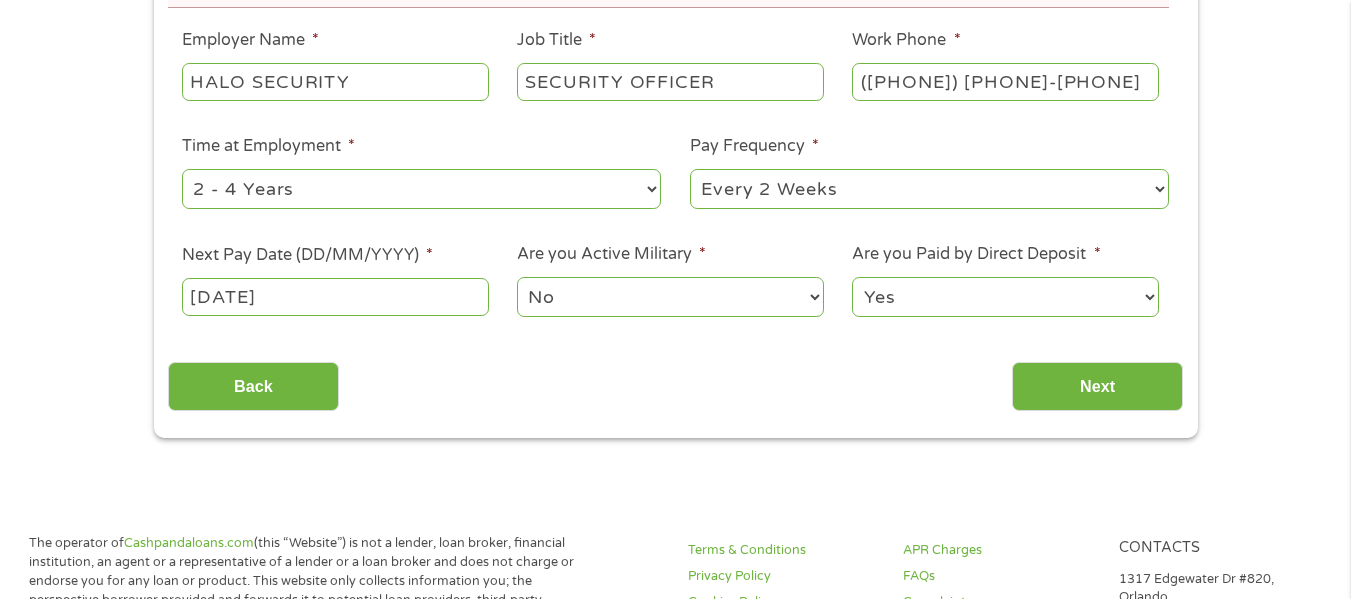 scroll, scrollTop: 700, scrollLeft: 0, axis: vertical 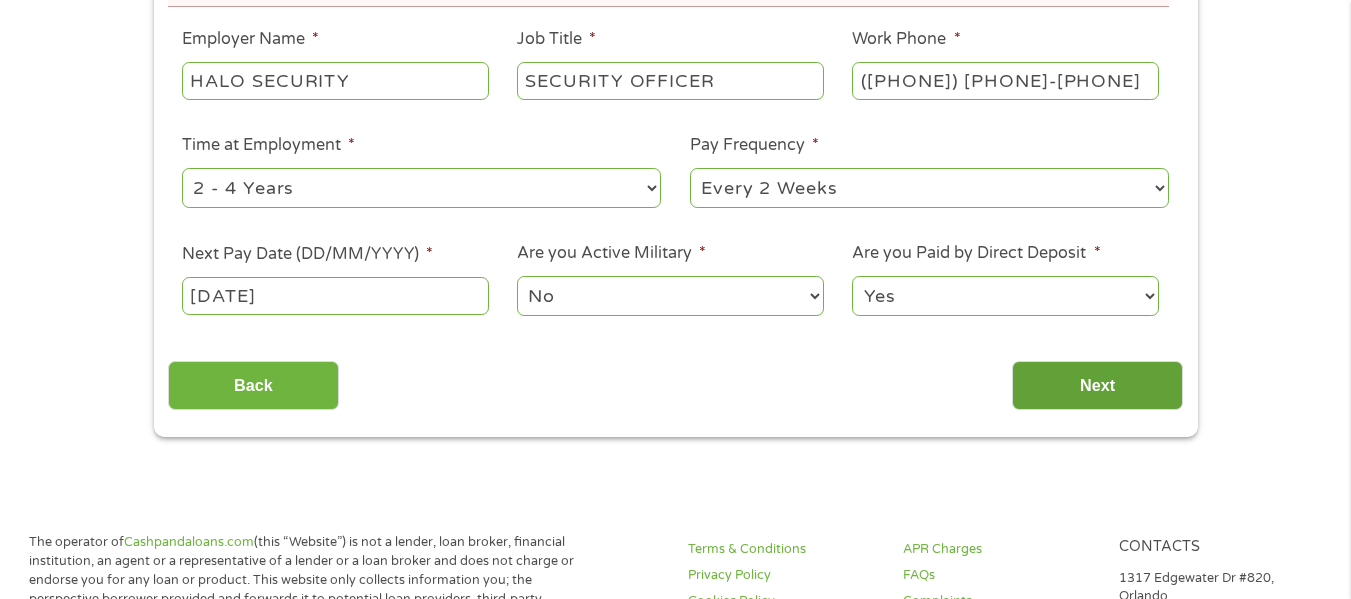 type on "1200" 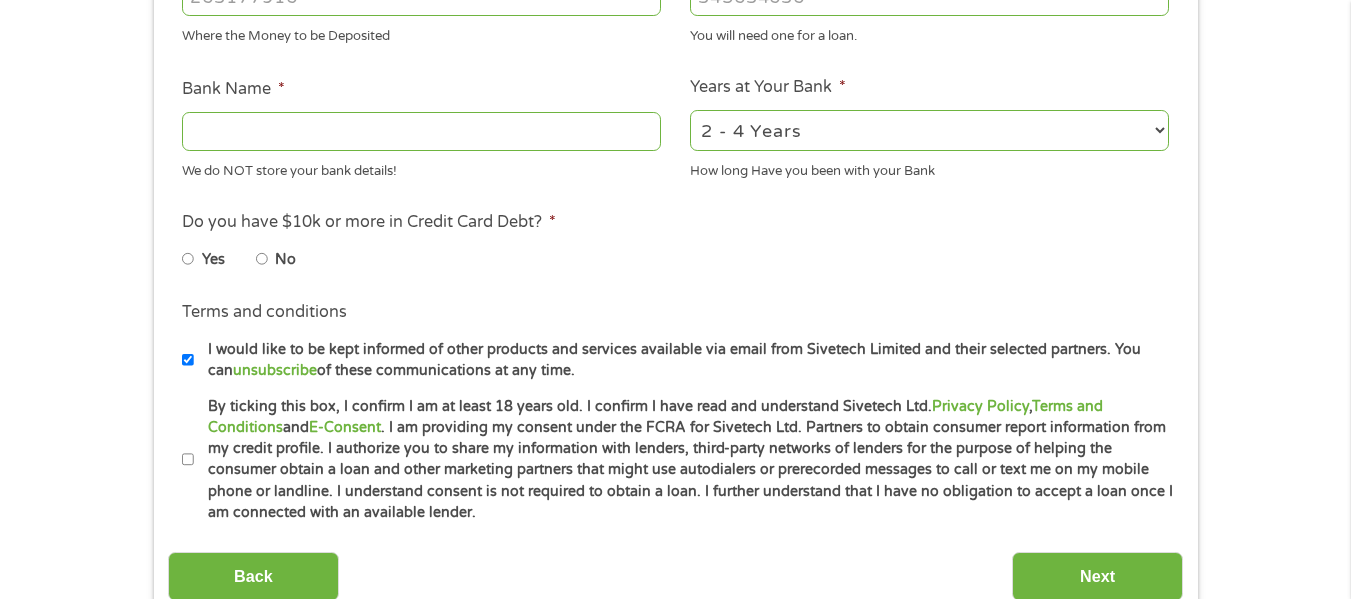 scroll, scrollTop: 234, scrollLeft: 0, axis: vertical 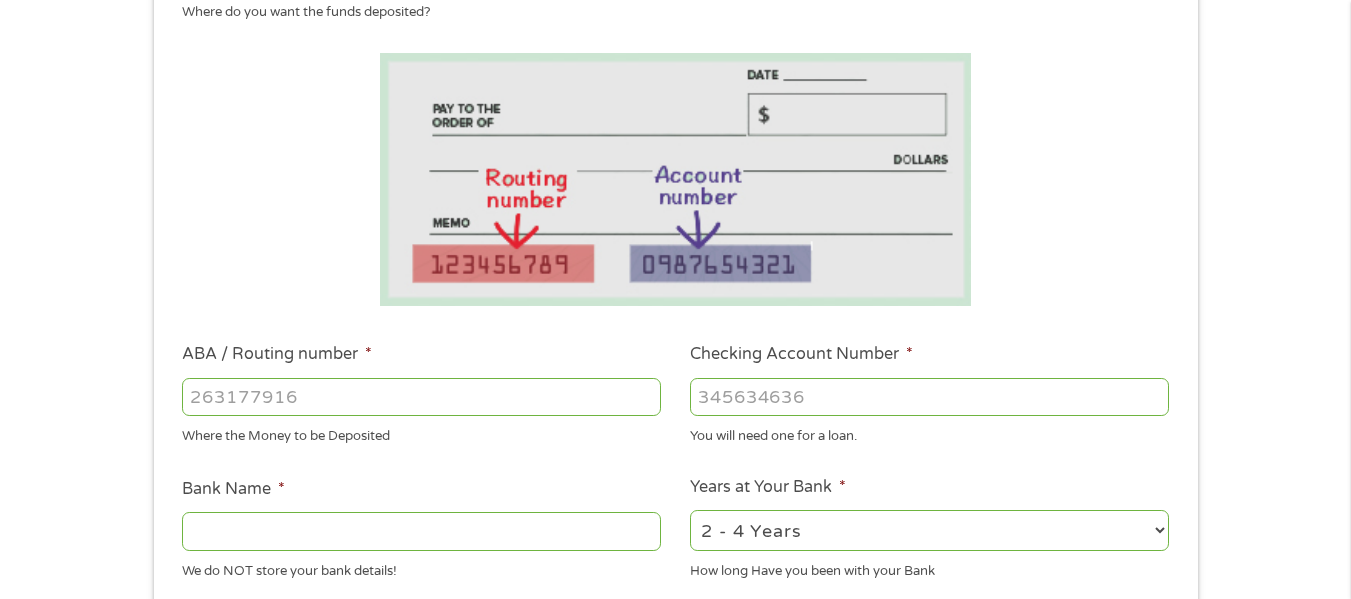 click on "ABA / Routing number *" at bounding box center [421, 397] 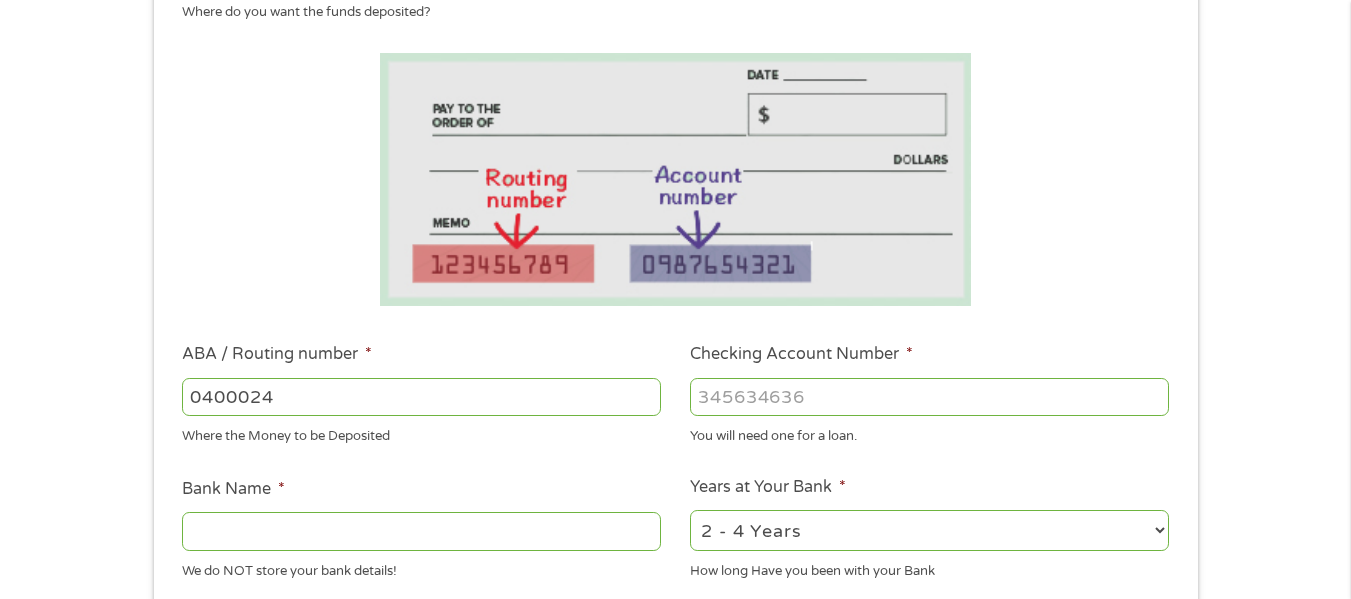 click on "0400024" at bounding box center (421, 397) 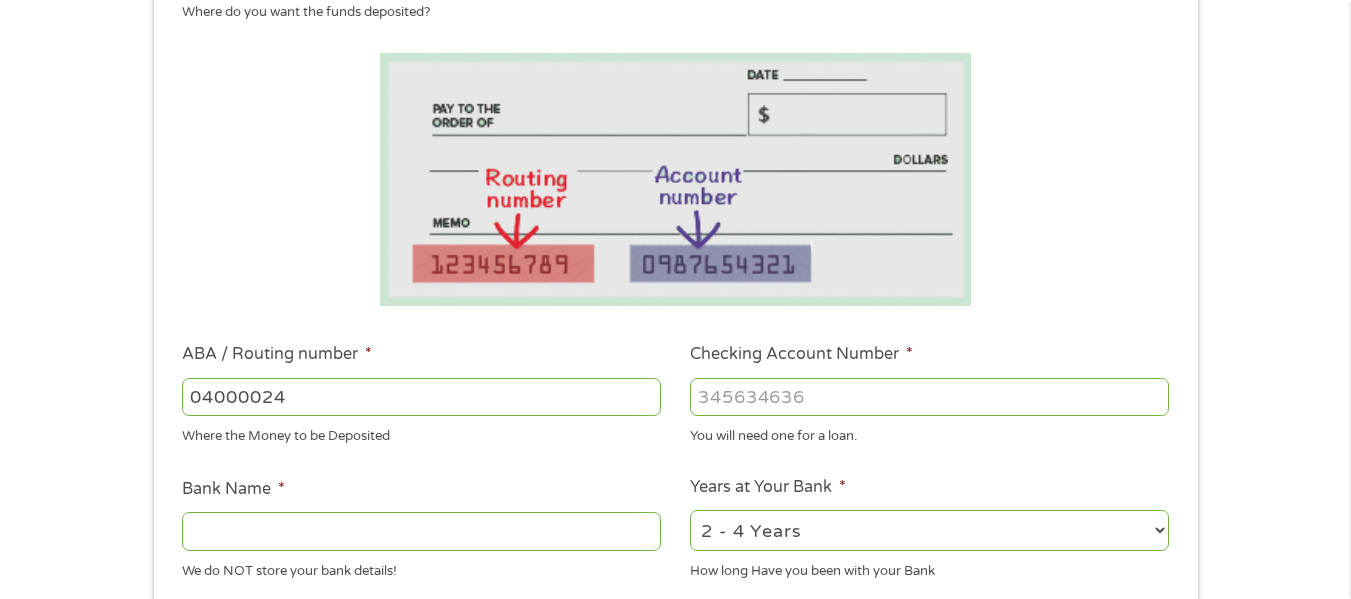 type on "04000024" 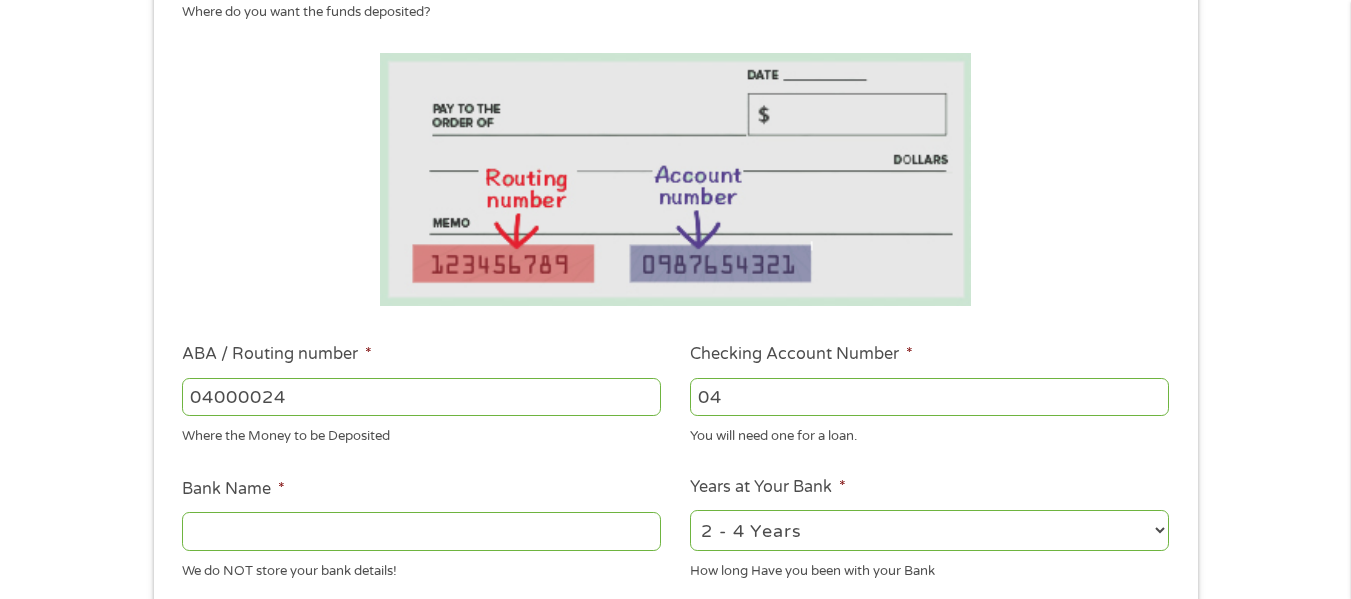 type on "04" 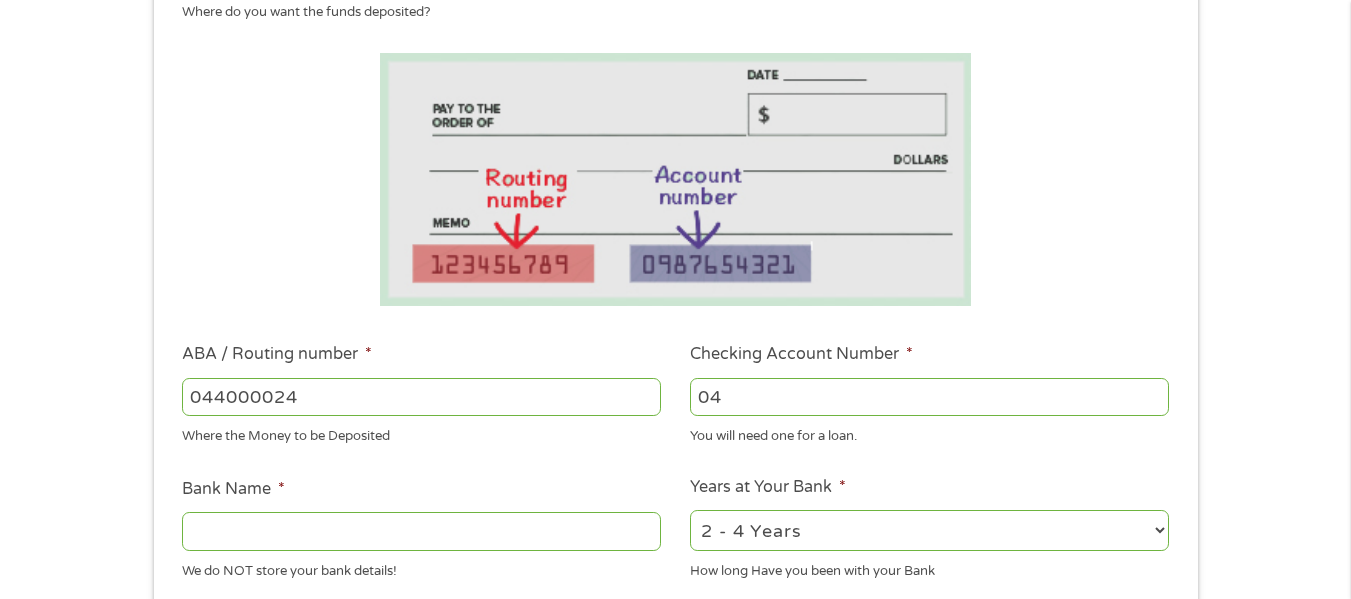 type on "HUNTINGTON NATIONAL BANK" 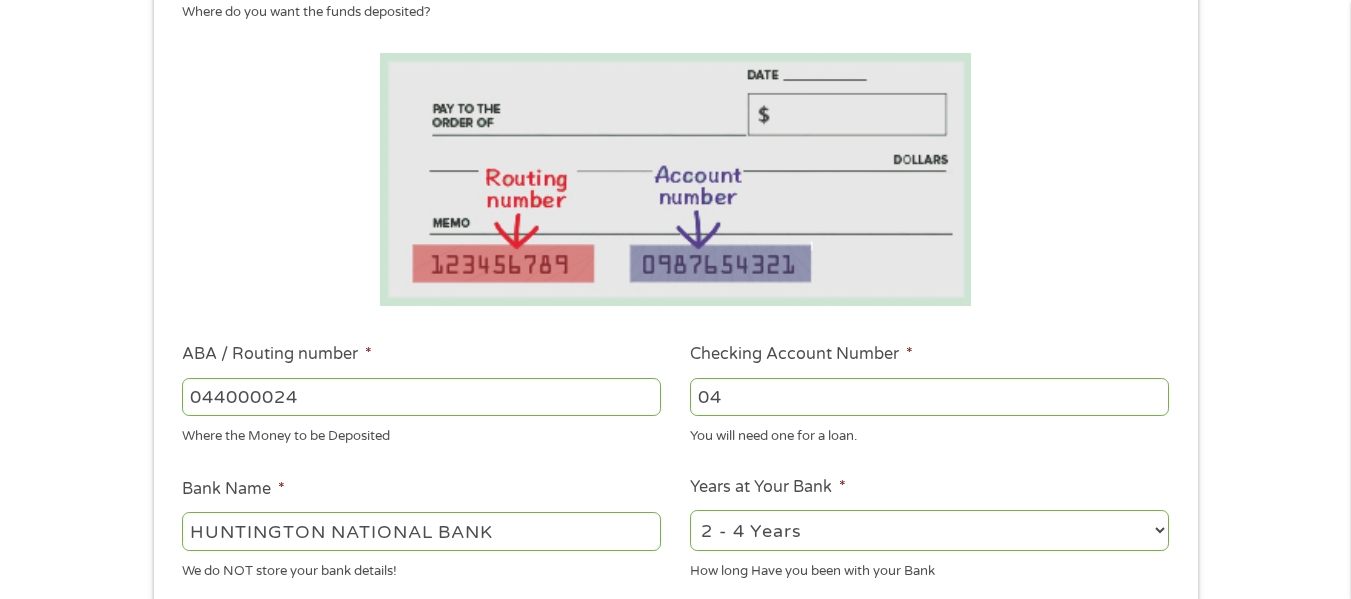 type on "044000024" 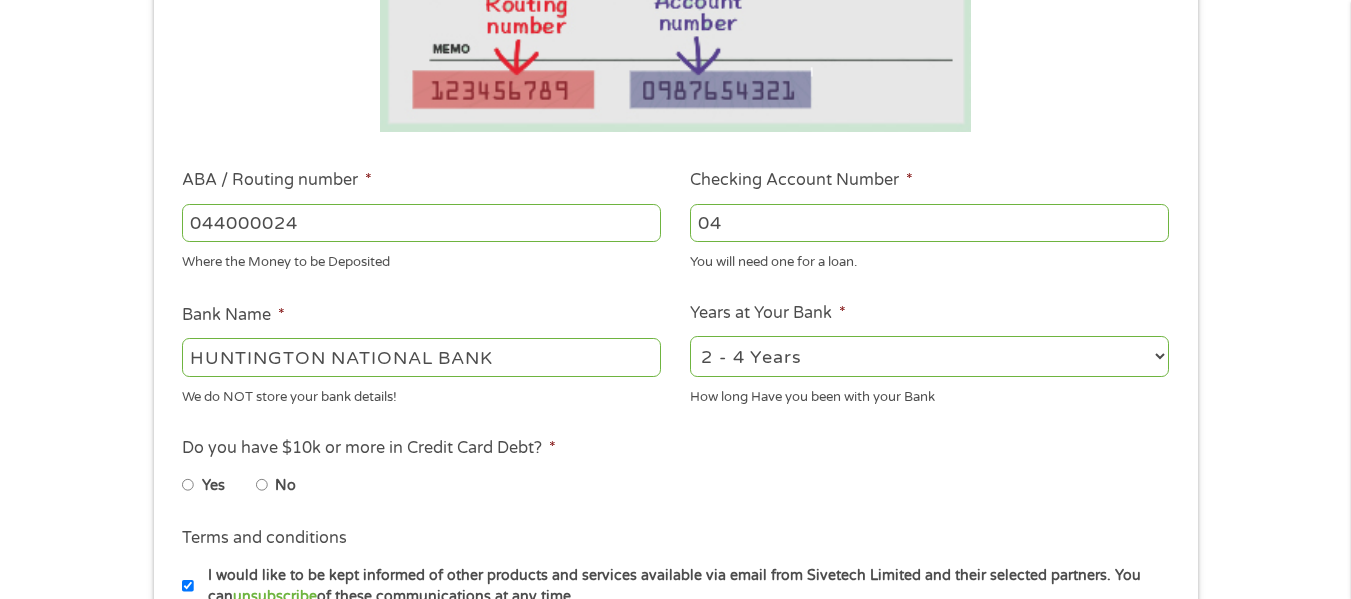 scroll, scrollTop: 500, scrollLeft: 0, axis: vertical 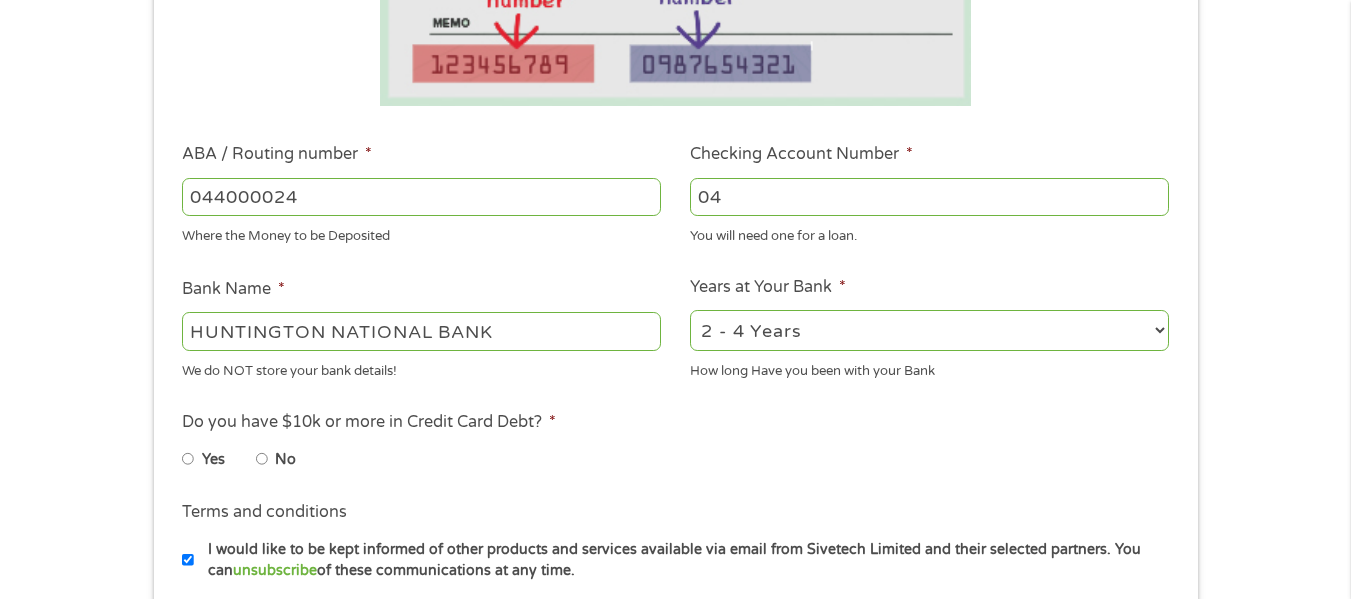 type on "[CREDIT_CARD]" 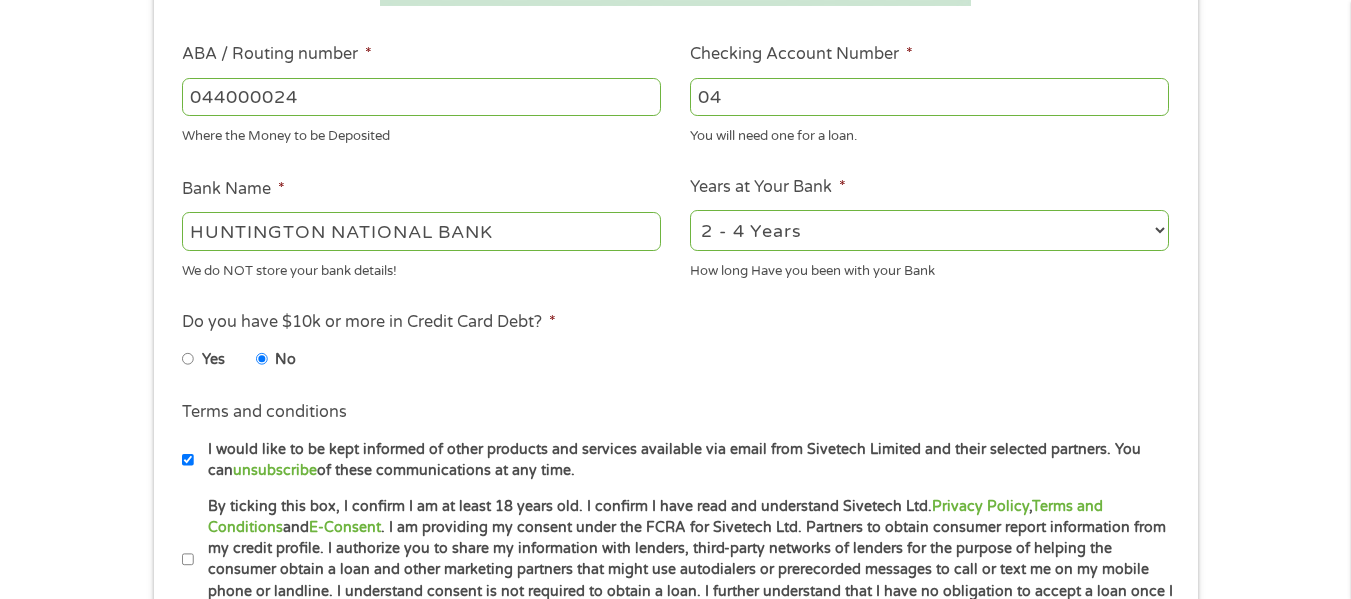 scroll, scrollTop: 700, scrollLeft: 0, axis: vertical 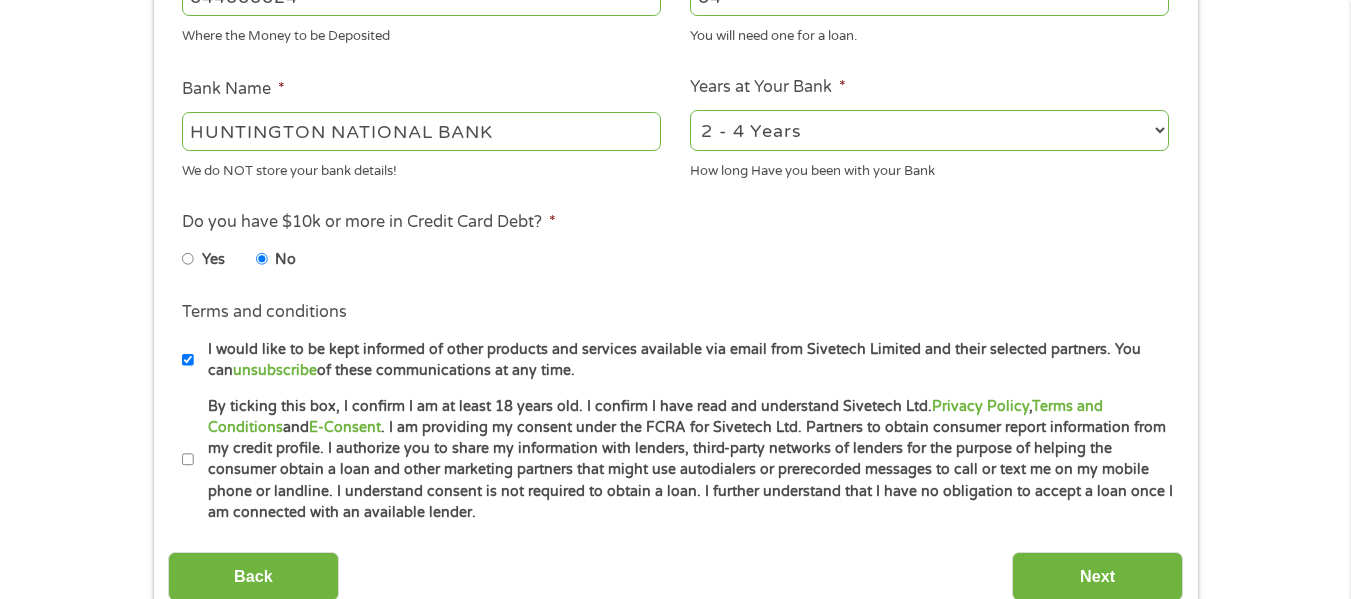 click on "I would like to be kept informed of other products and services available via email from Sivetech Limited and their selected partners. You can   unsubscribe   of these communications at any time." at bounding box center [188, 360] 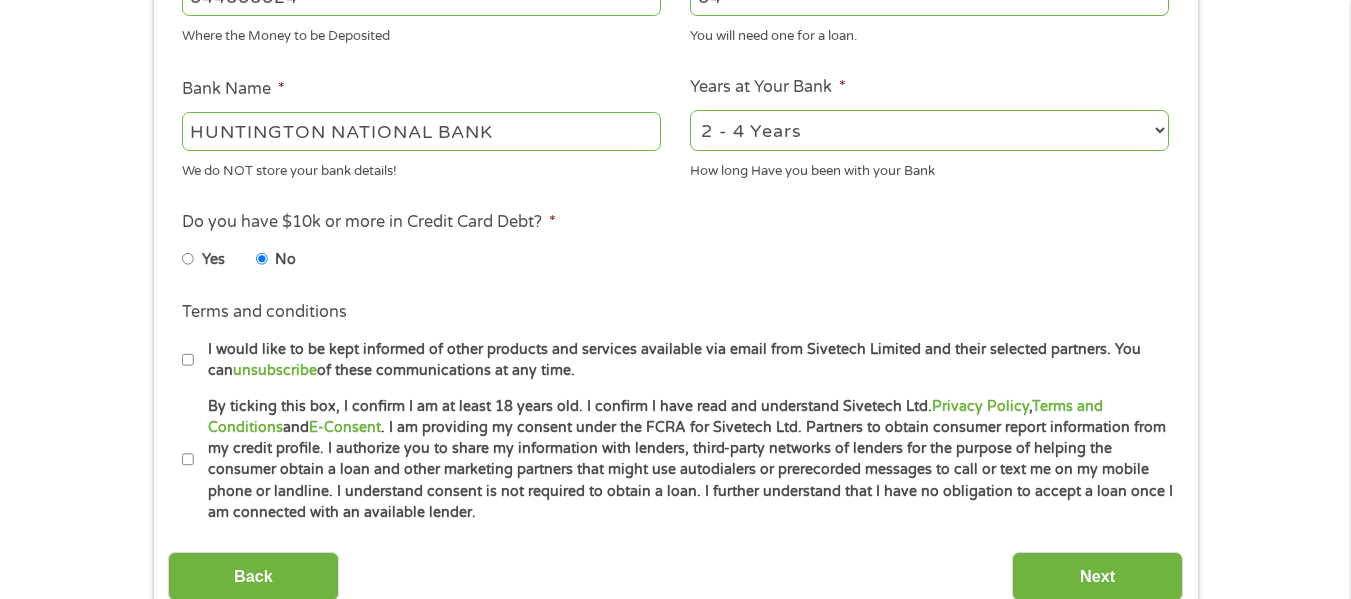 click on "By ticking this box, I confirm I am at least 18 years old. I confirm I have read and understand Sivetech Ltd.  Privacy Policy ,  Terms and Conditions  and  E-Consent . I am providing my consent under the FCRA for Sivetech Ltd. Partners to obtain consumer report information from my credit profile. I authorize you to share my information with lenders, third-party networks of lenders for the purpose of helping the consumer obtain a loan and other marketing partners that might use autodialers or prerecorded messages to call or text me on my mobile phone or landline. I understand consent is not required to obtain a loan. I further understand that I have no obligation to accept a loan once I am connected with an available lender." at bounding box center [188, 460] 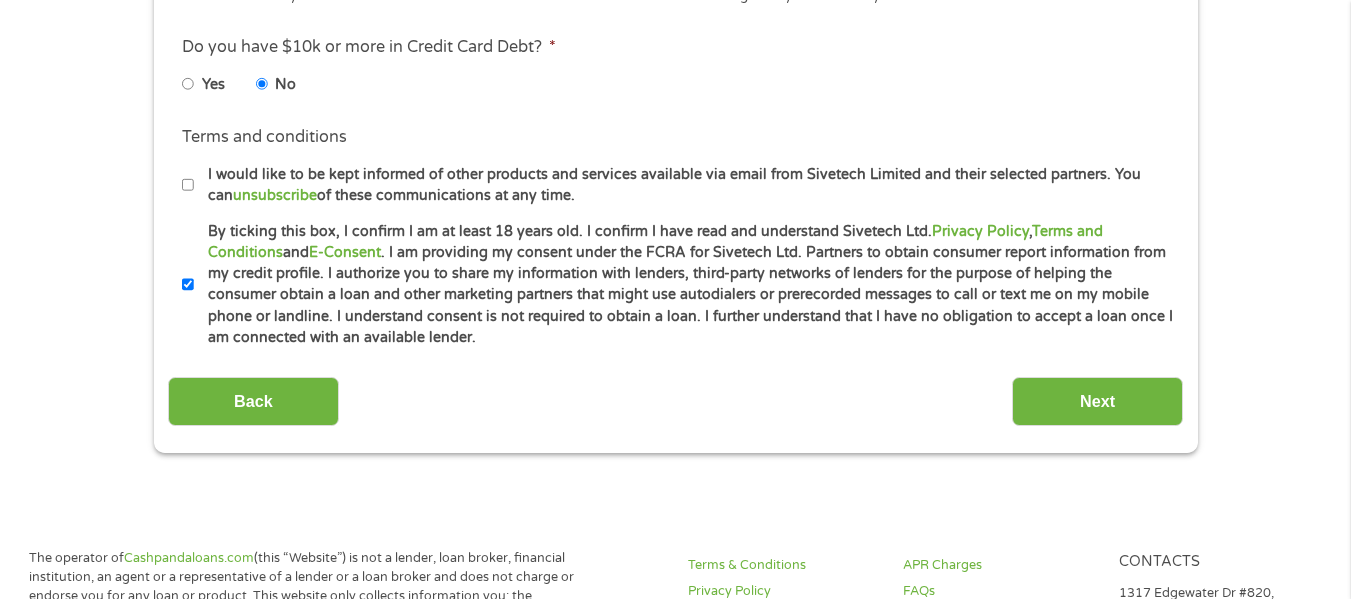 scroll, scrollTop: 900, scrollLeft: 0, axis: vertical 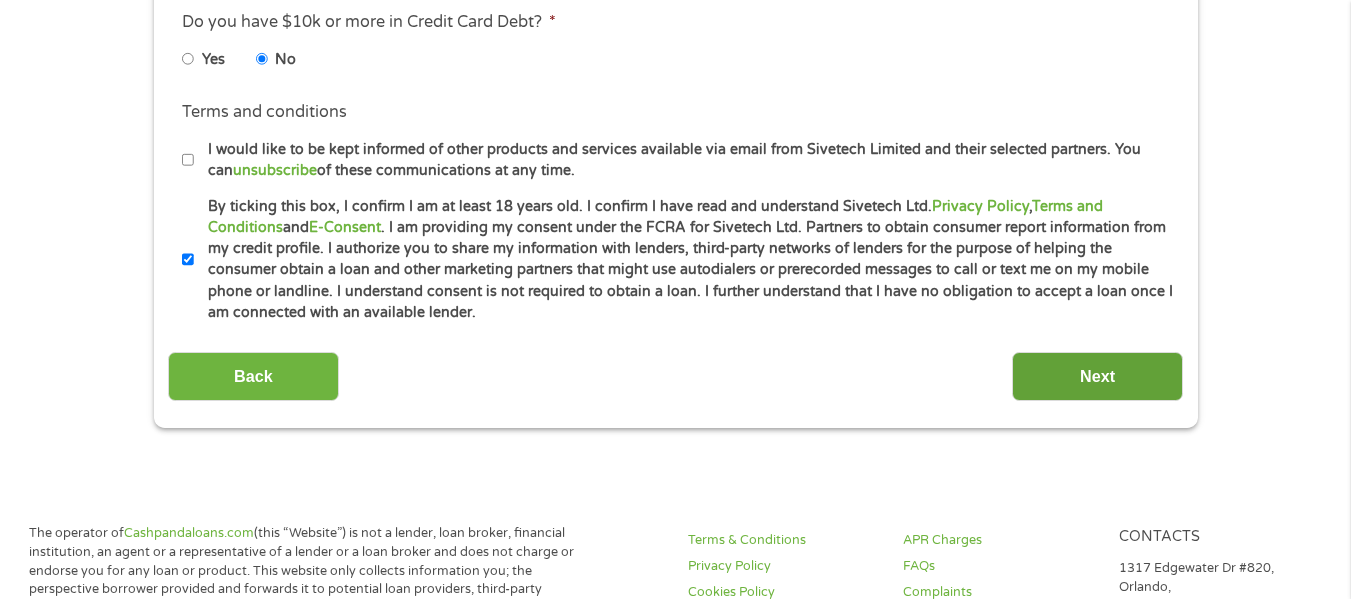 click on "Next" at bounding box center (1097, 376) 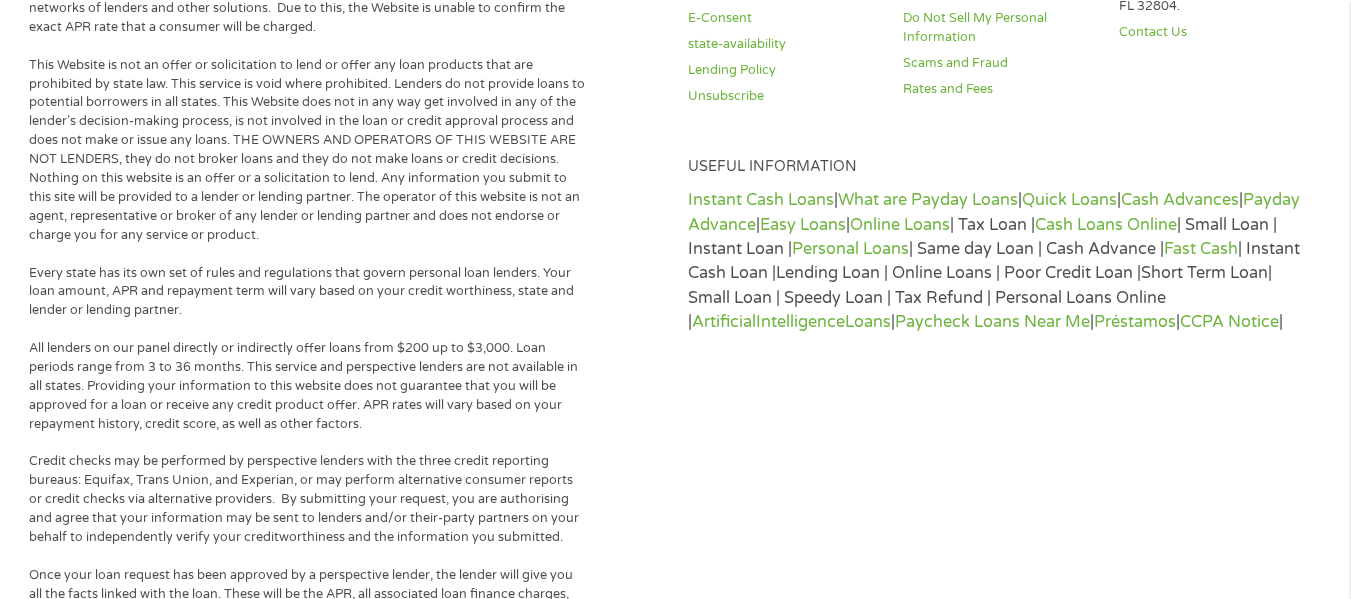 scroll, scrollTop: 259, scrollLeft: 0, axis: vertical 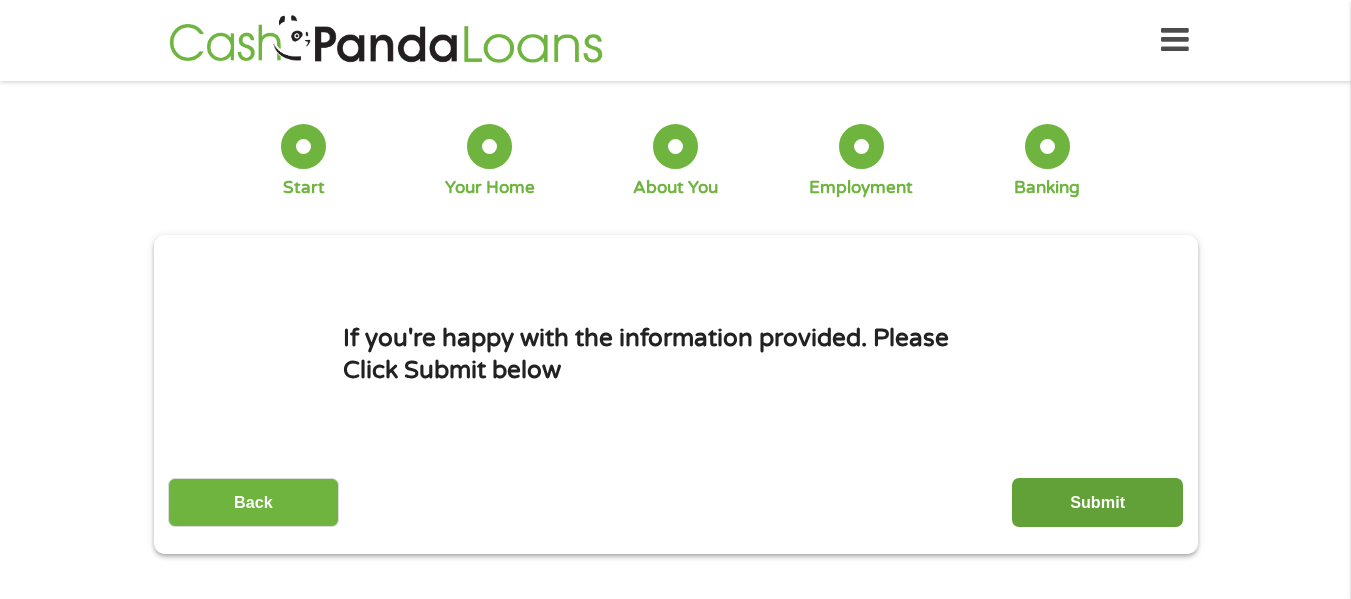 click on "Submit" at bounding box center (1097, 502) 